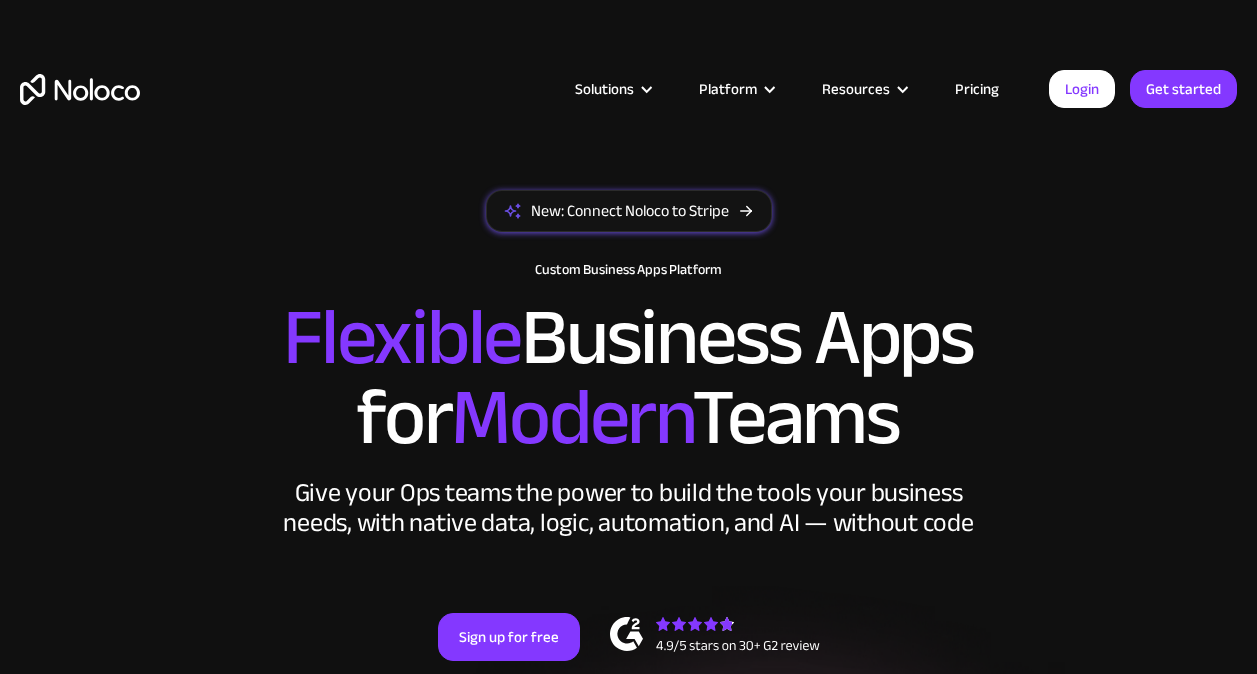 scroll, scrollTop: 0, scrollLeft: 0, axis: both 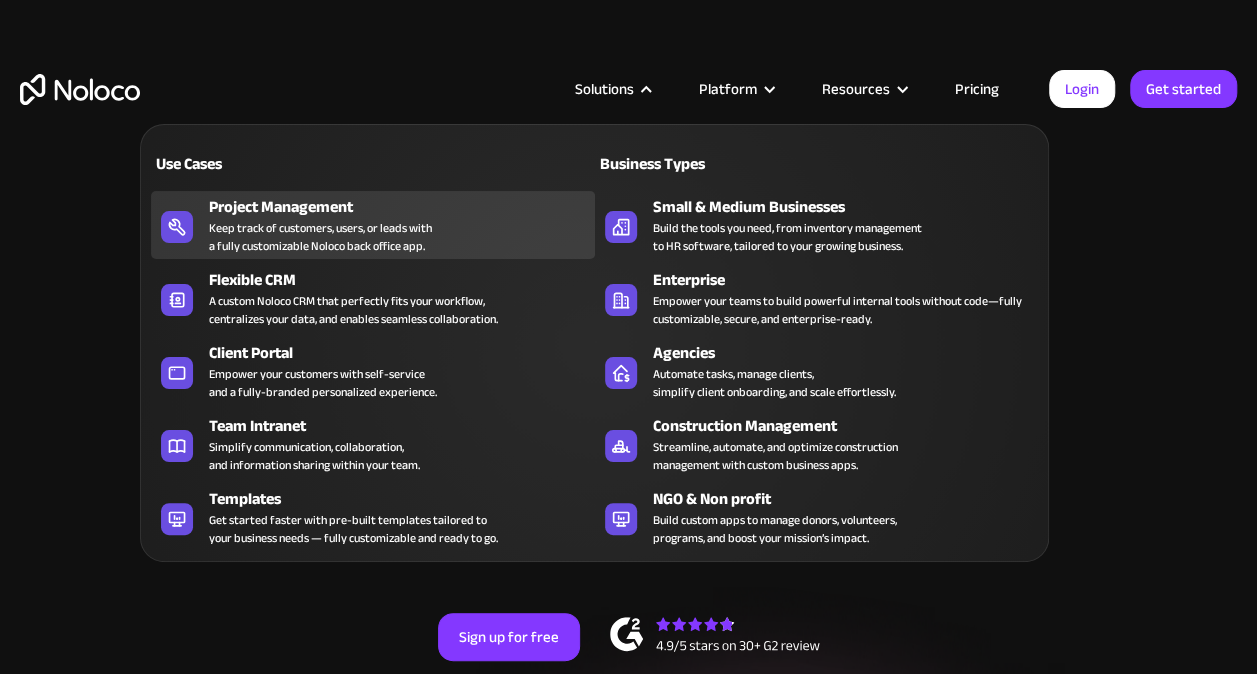 click on "Keep track of customers, users, or leads with  a fully customizable Noloco back office app." at bounding box center (320, 237) 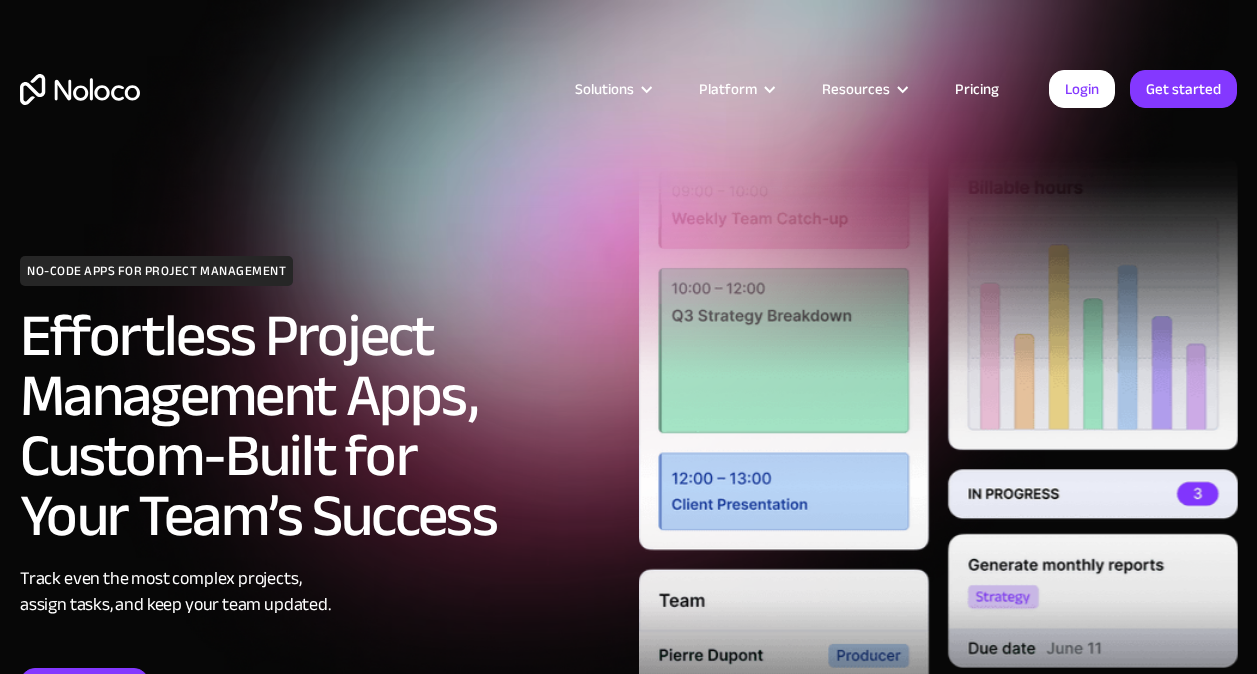 scroll, scrollTop: 0, scrollLeft: 0, axis: both 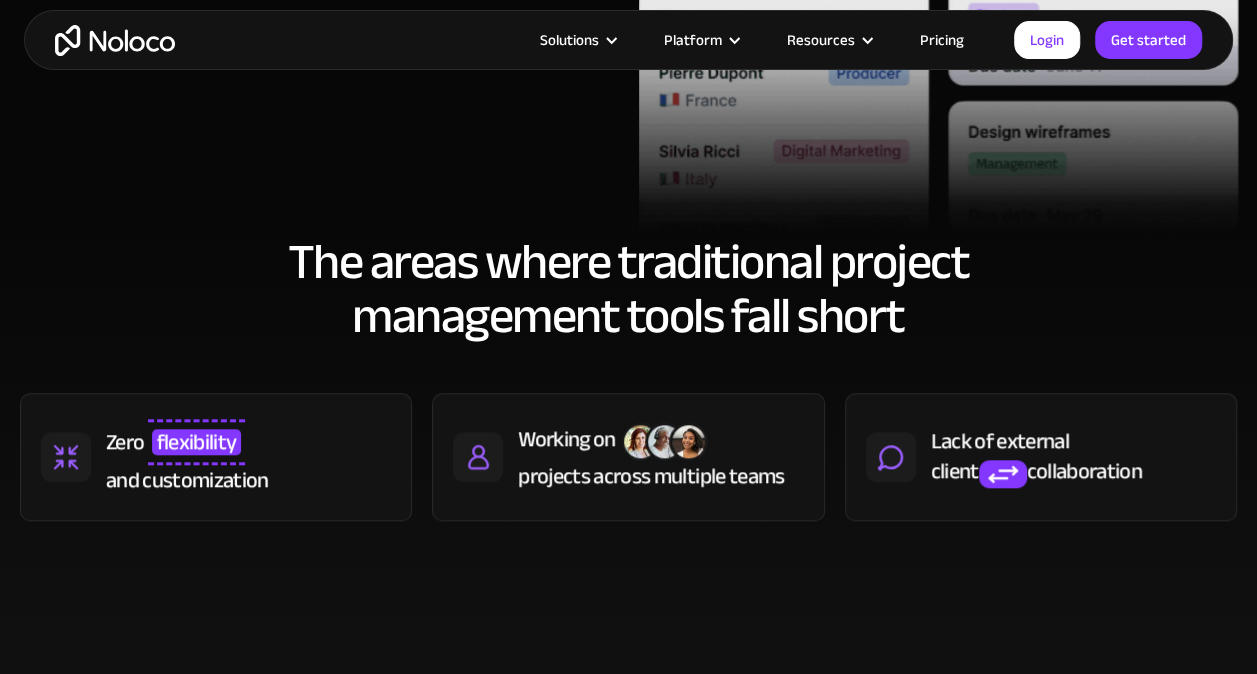 click on "Pricing" at bounding box center [942, 40] 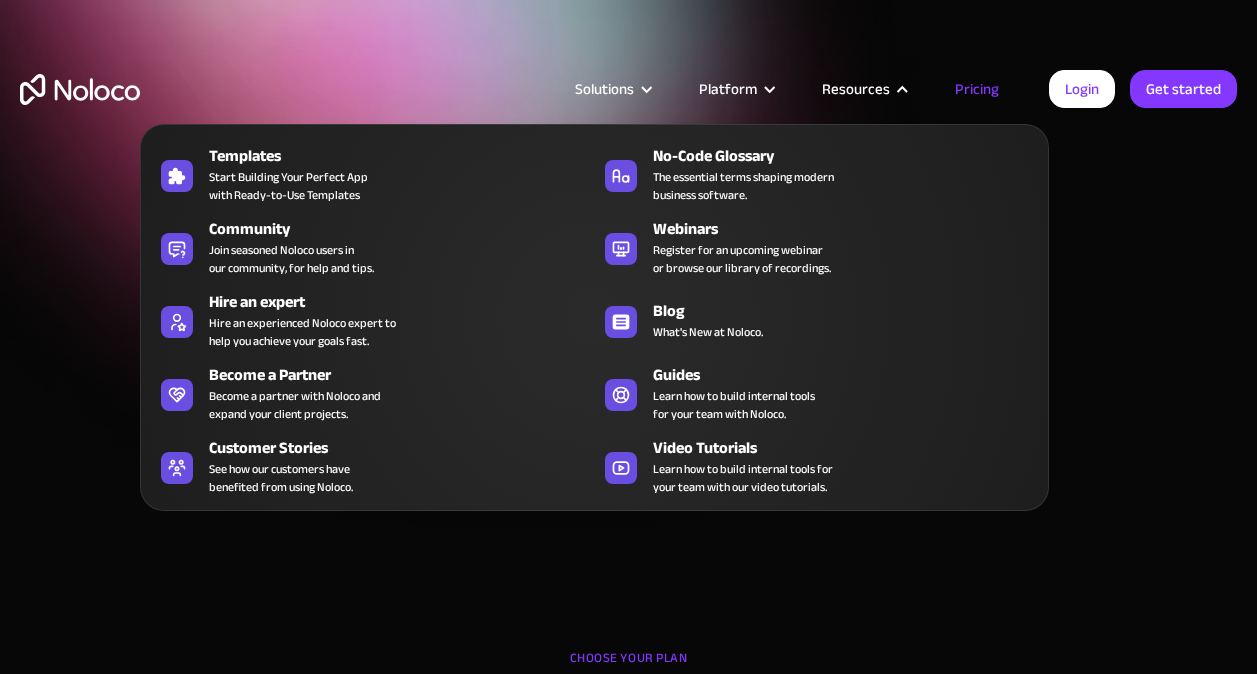 scroll, scrollTop: 0, scrollLeft: 0, axis: both 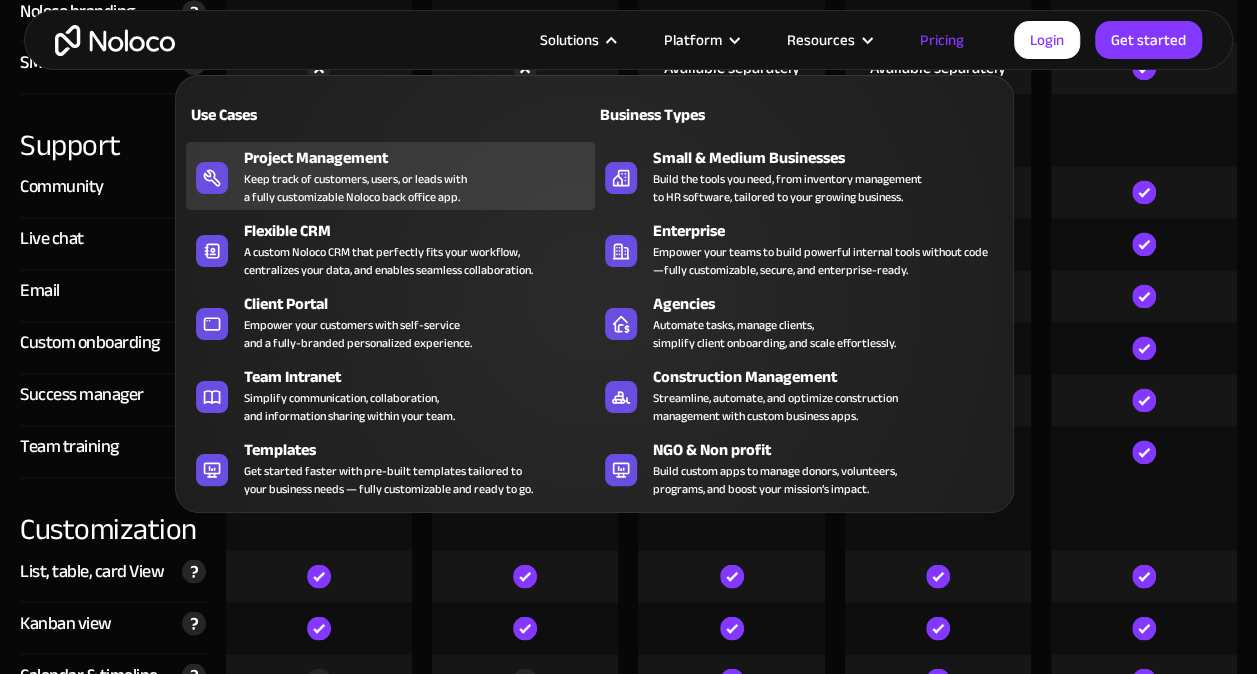 click on "Project Management" at bounding box center [423, 158] 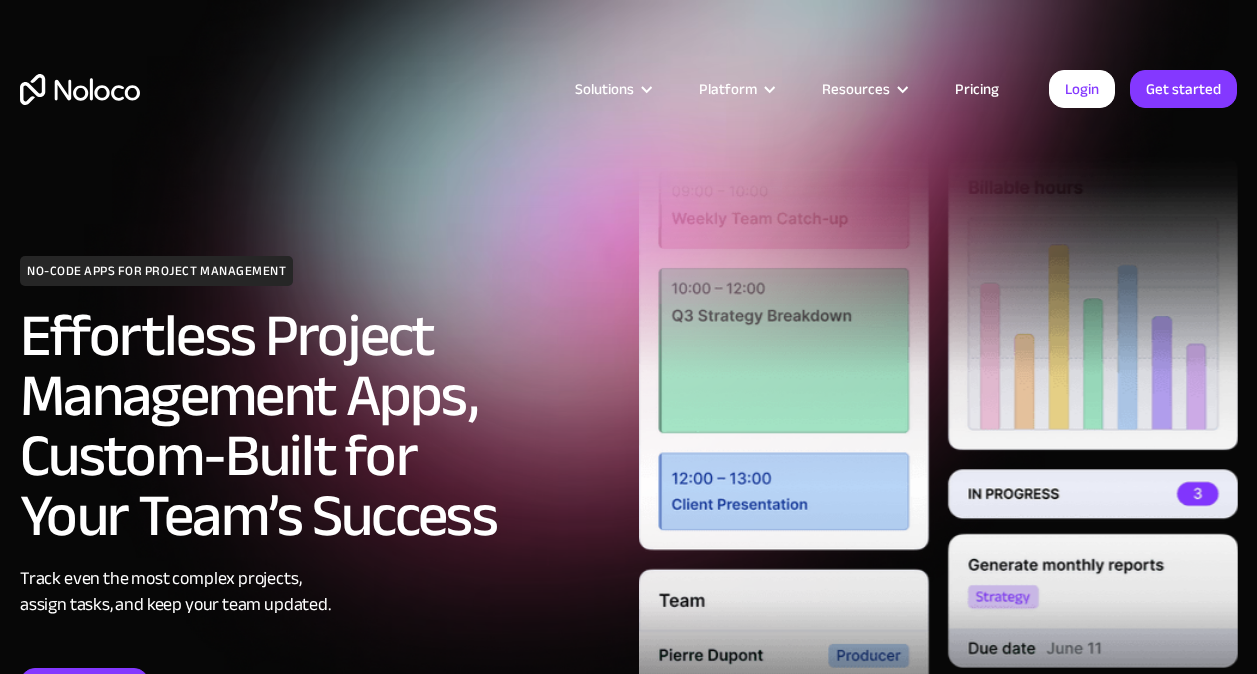 scroll, scrollTop: 0, scrollLeft: 0, axis: both 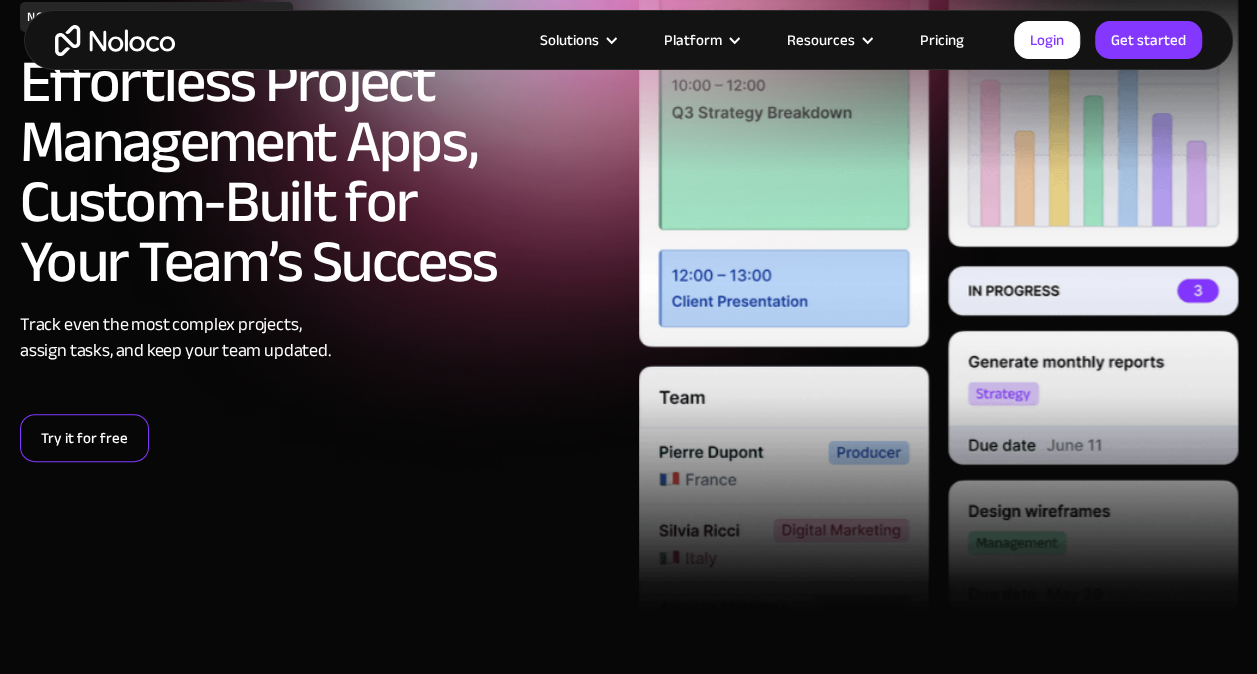 click on "Try it for free" at bounding box center (84, 438) 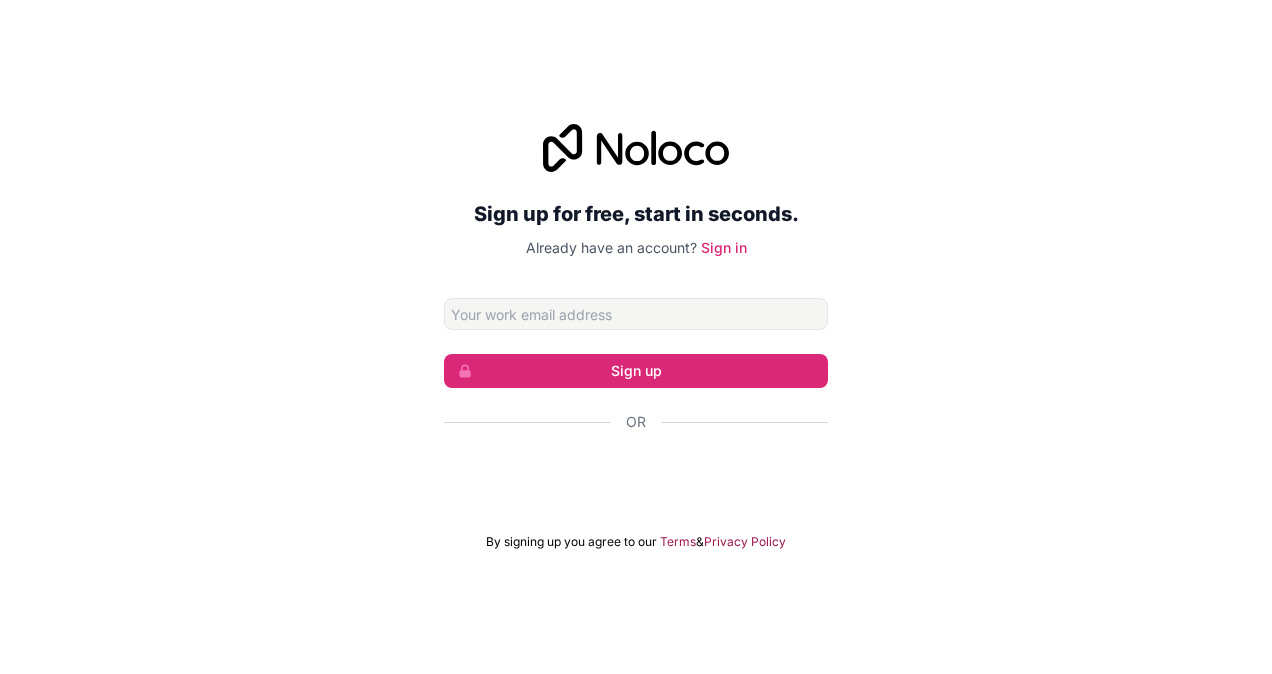 scroll, scrollTop: 0, scrollLeft: 0, axis: both 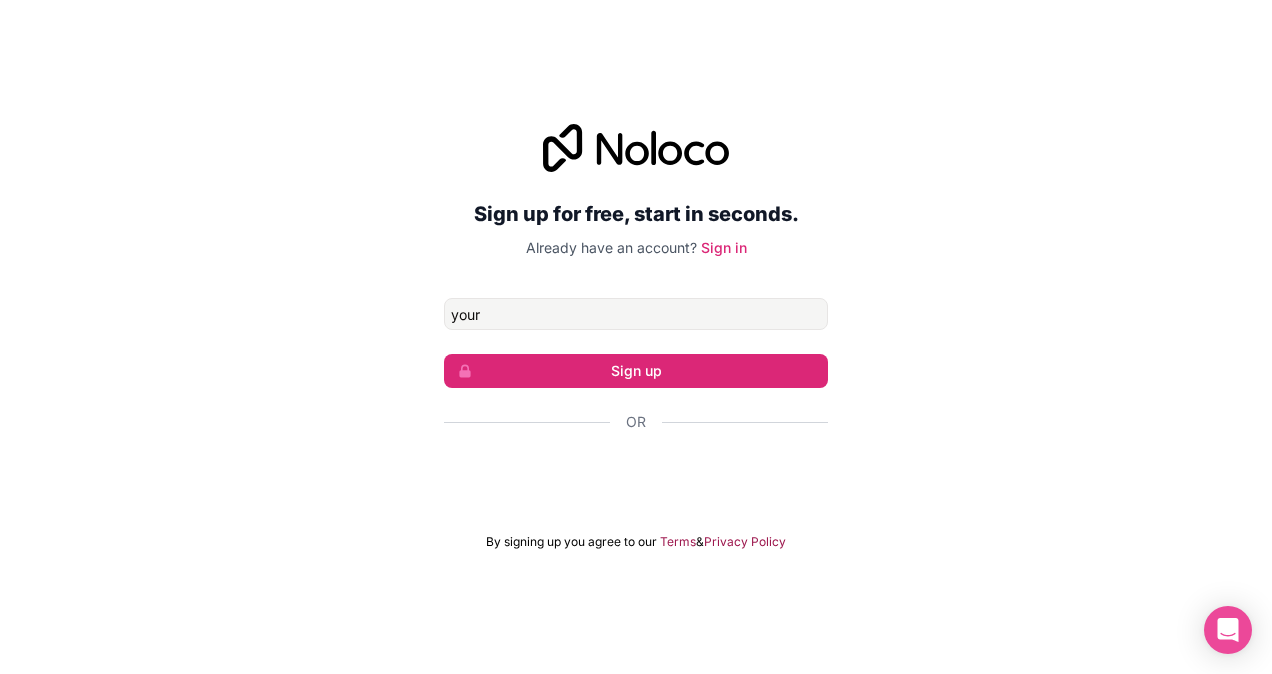 type on "[EMAIL]" 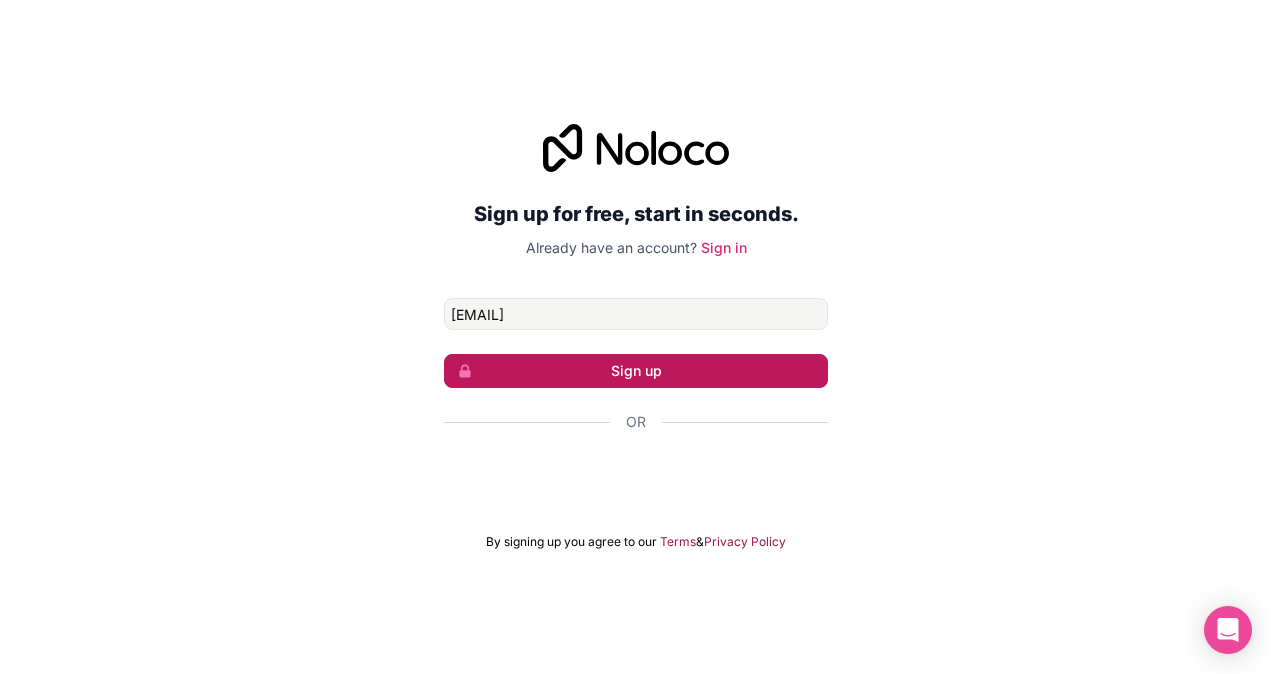 click on "Sign up" at bounding box center [636, 371] 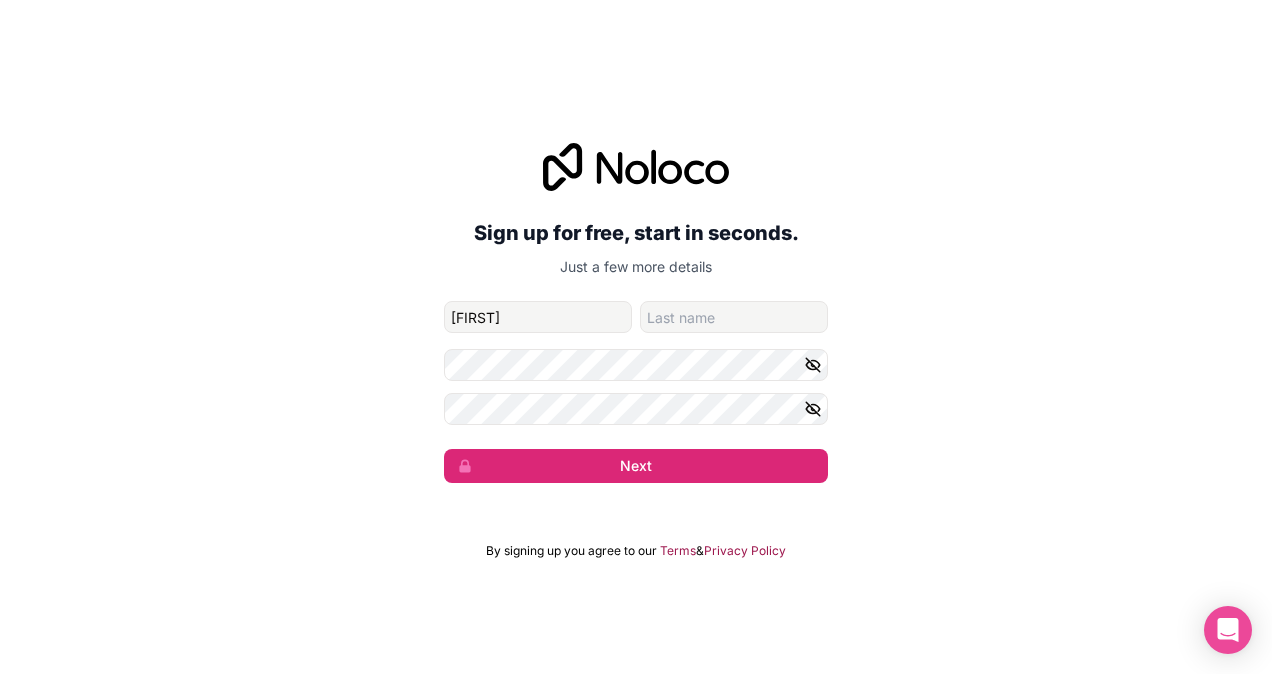 type on "[FIRST]" 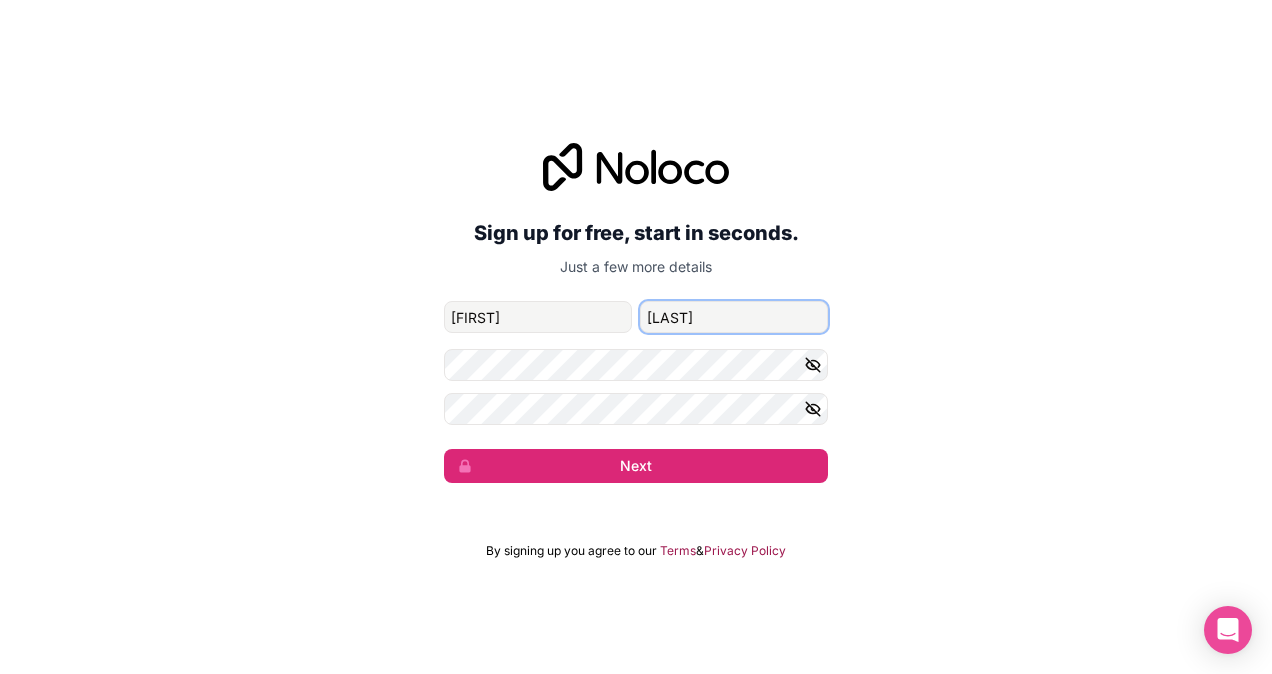 type on "[LAST]" 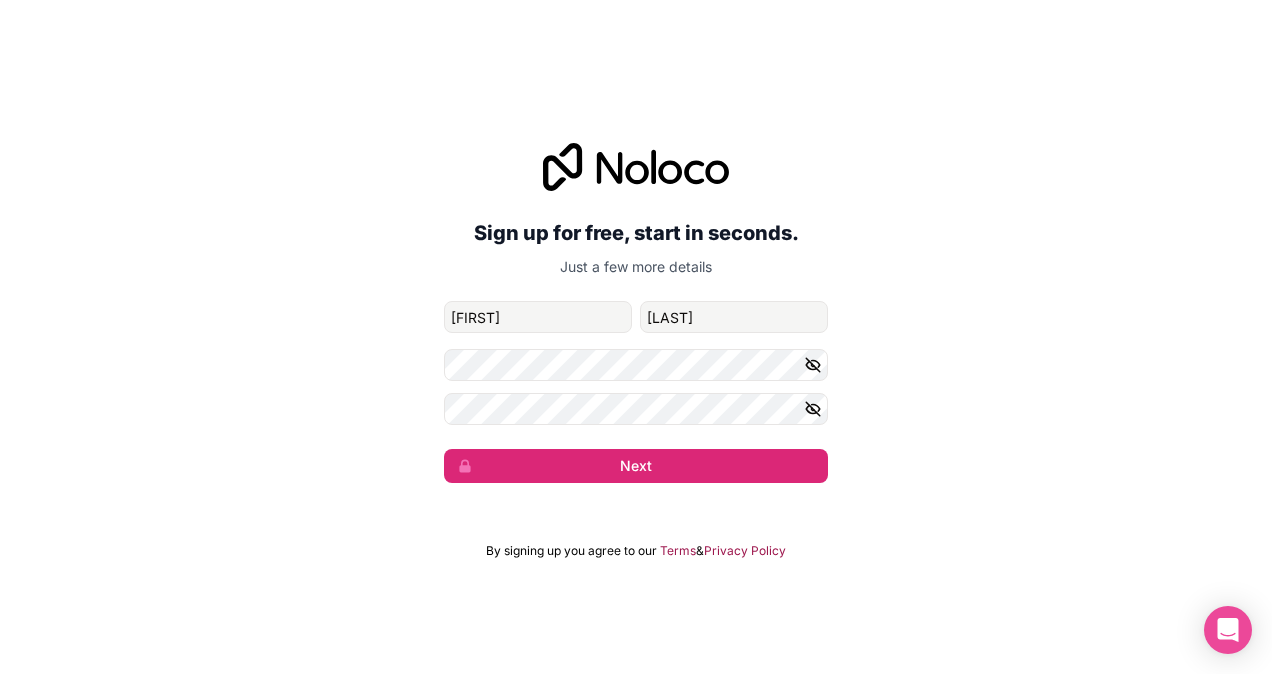 click on "Next [EMAIL] [FIRST] [LAST] Next" at bounding box center [636, 313] 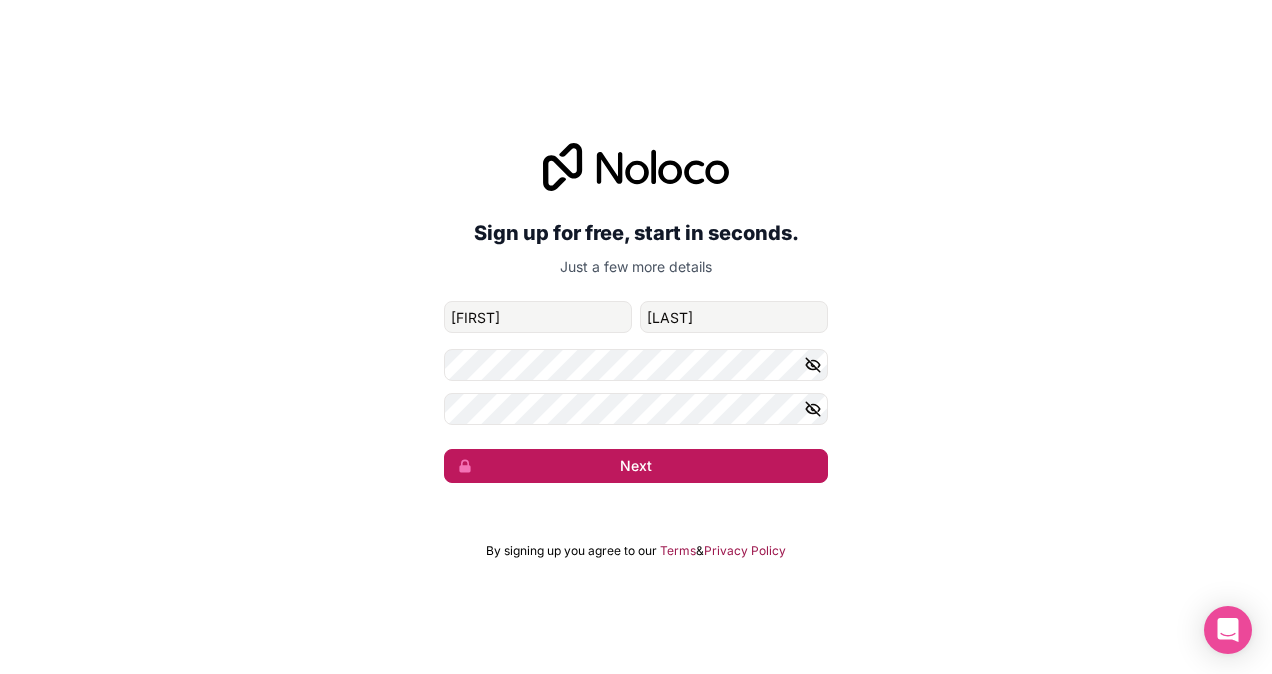 click on "Next" at bounding box center (636, 466) 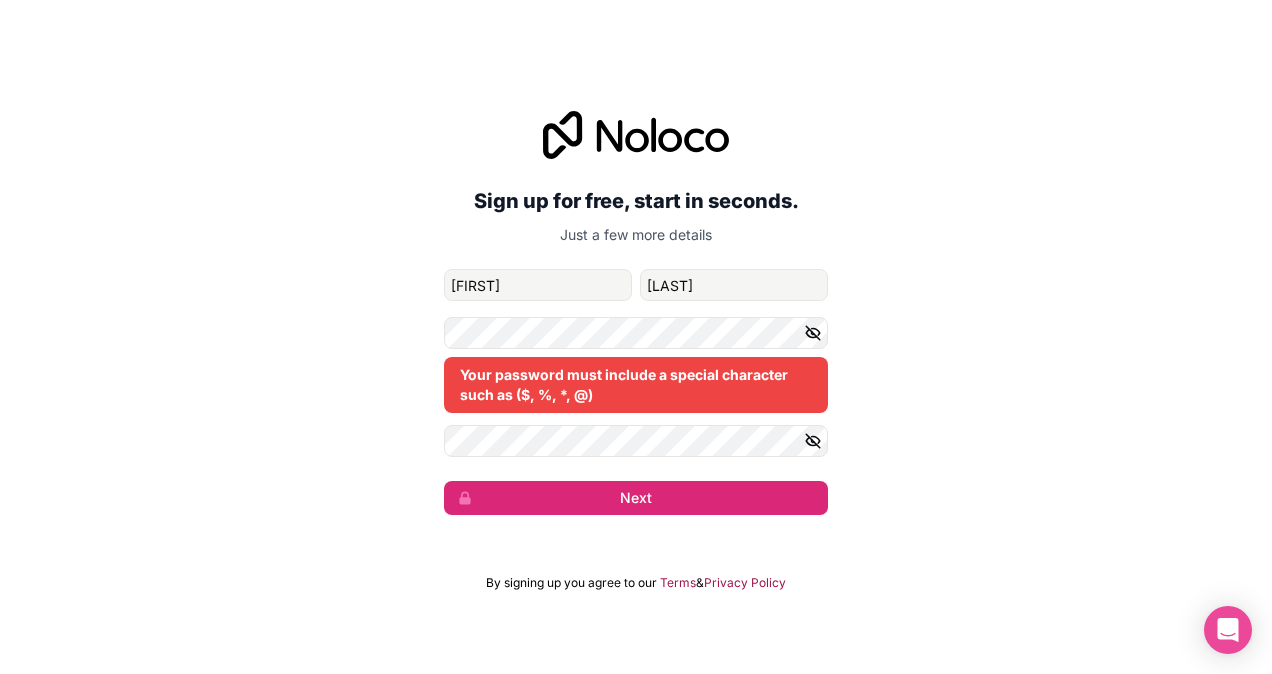 click 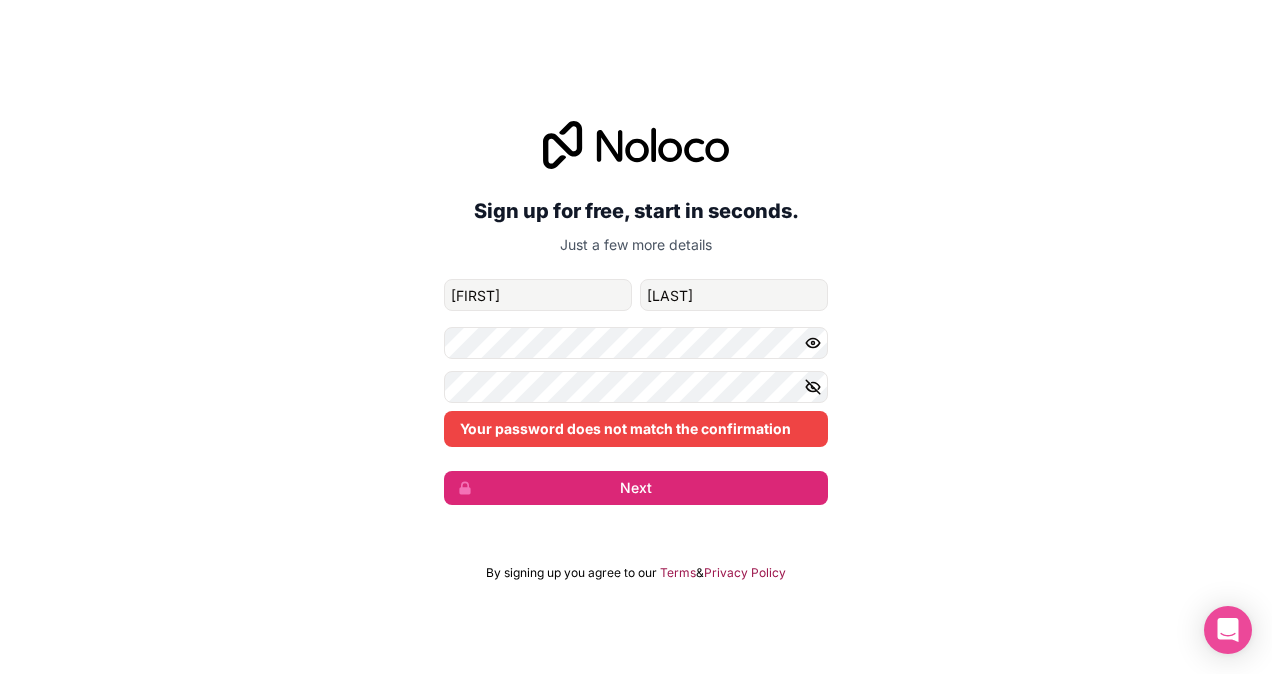click on "Next [EMAIL] [FIRST] [LAST] Next" at bounding box center (636, 313) 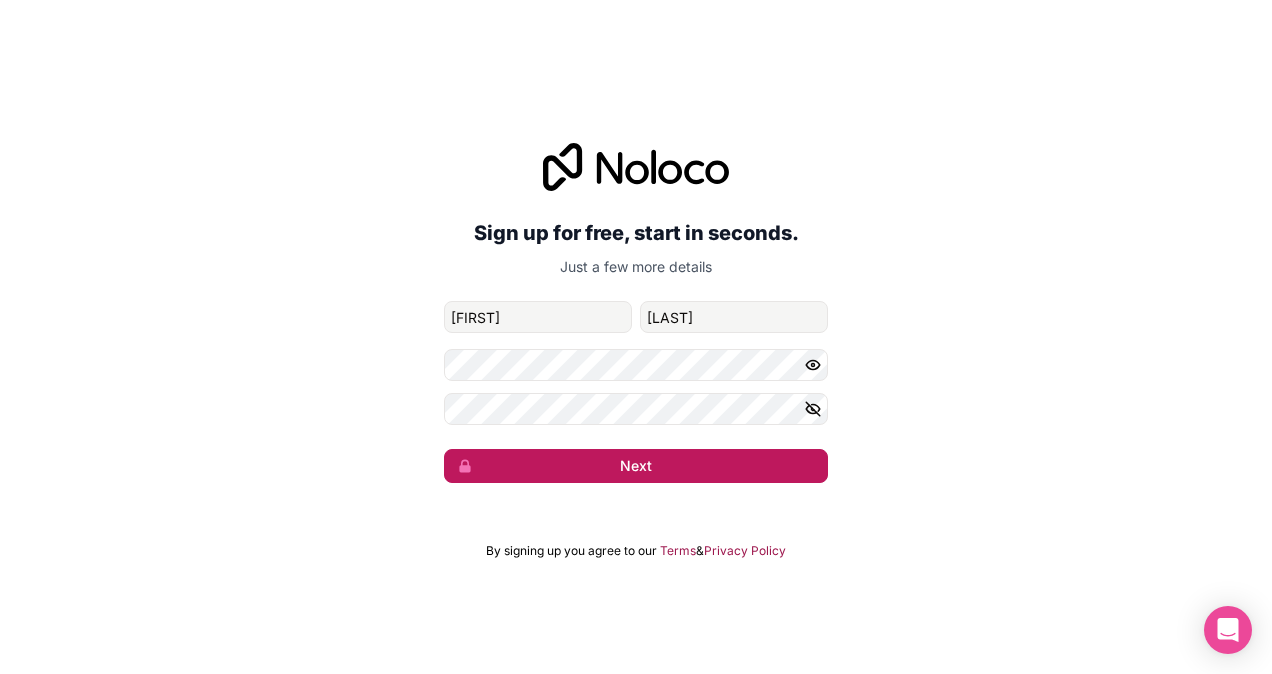 click on "Next" at bounding box center (636, 466) 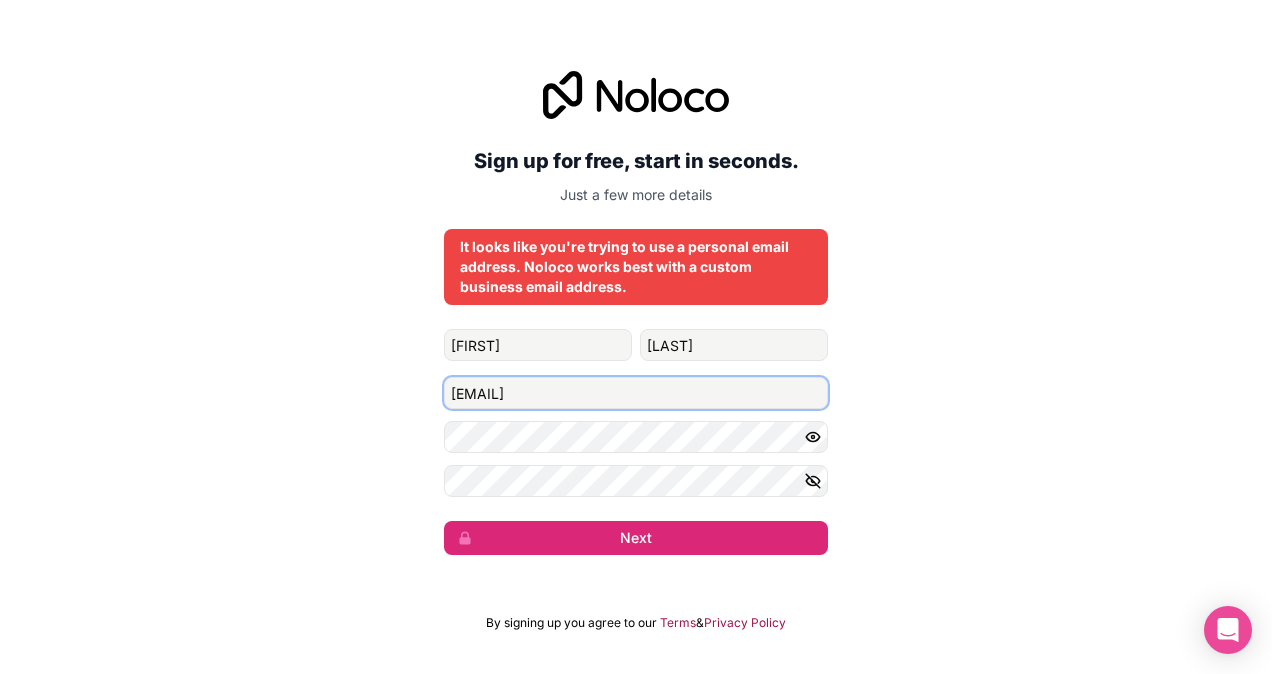 drag, startPoint x: 684, startPoint y: 394, endPoint x: 408, endPoint y: 404, distance: 276.1811 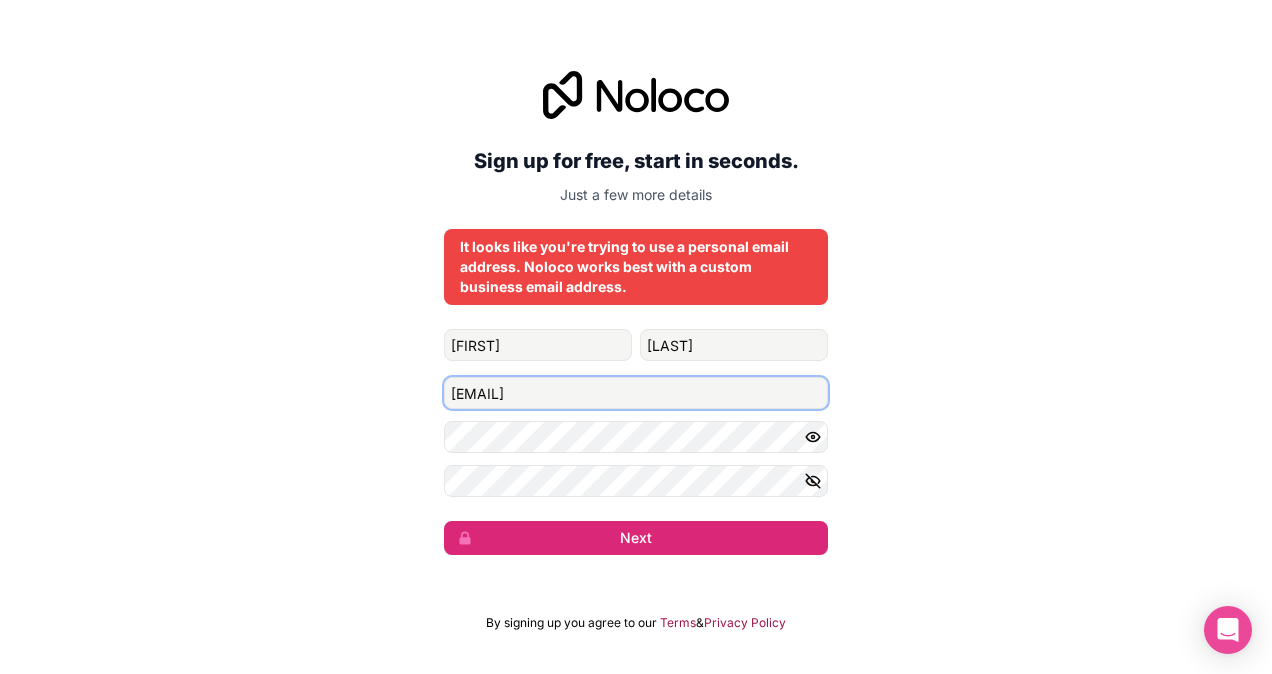 click on "Next [EMAIL] [FIRST] [LAST] Next" at bounding box center [636, 313] 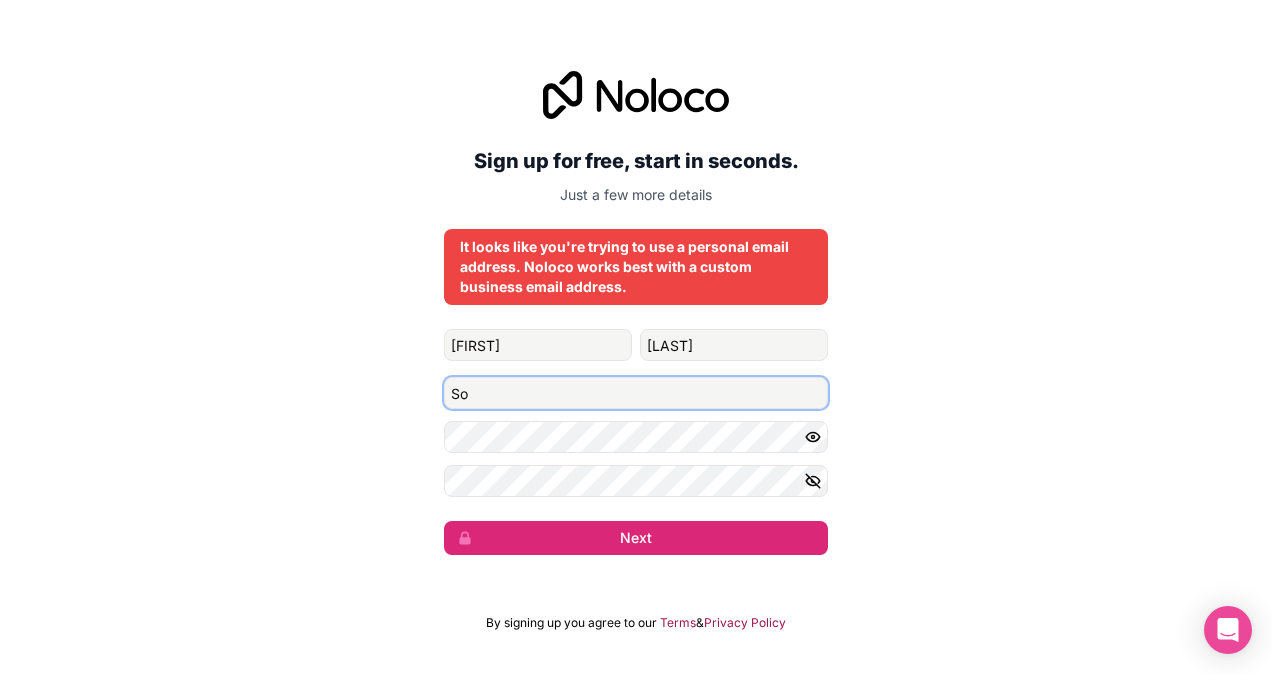 type on "S" 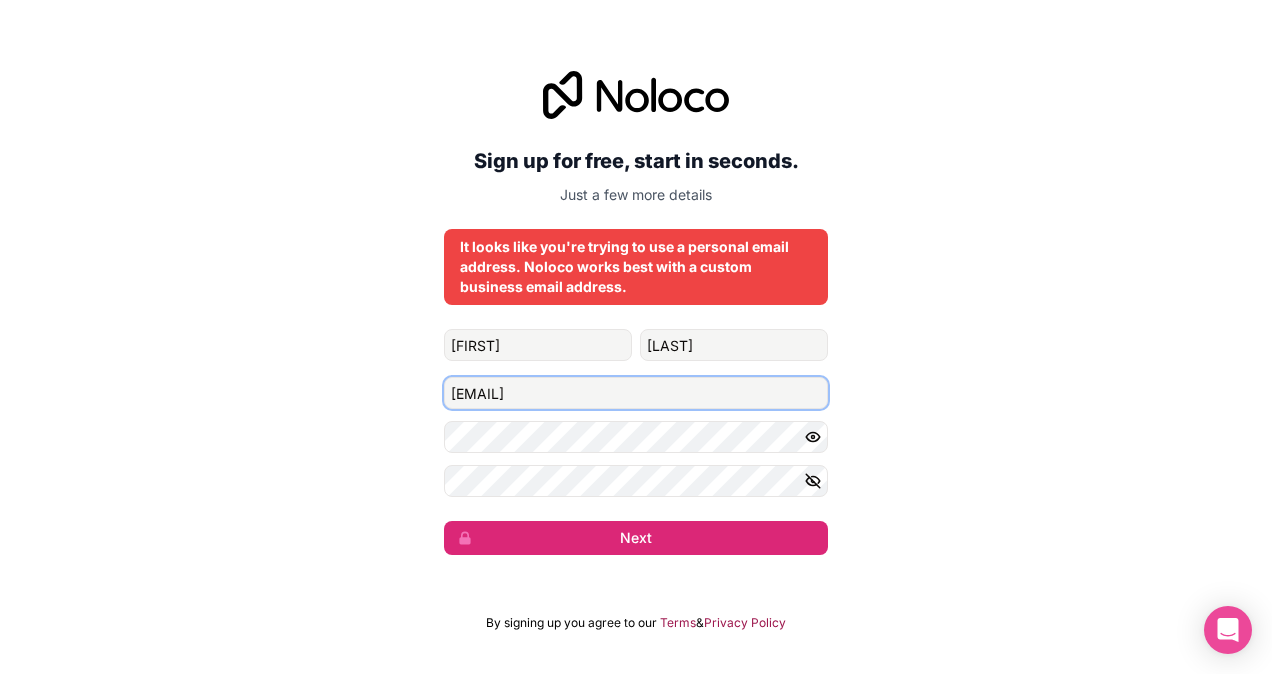 type on "[EMAIL]" 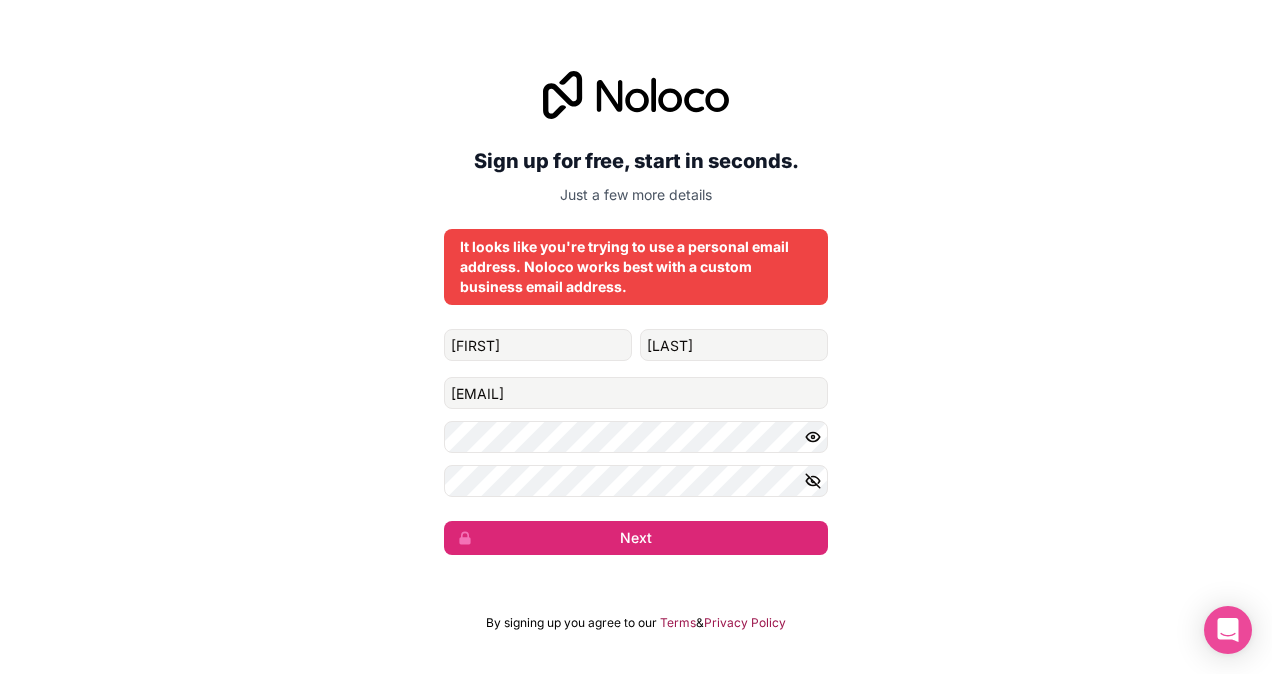 click 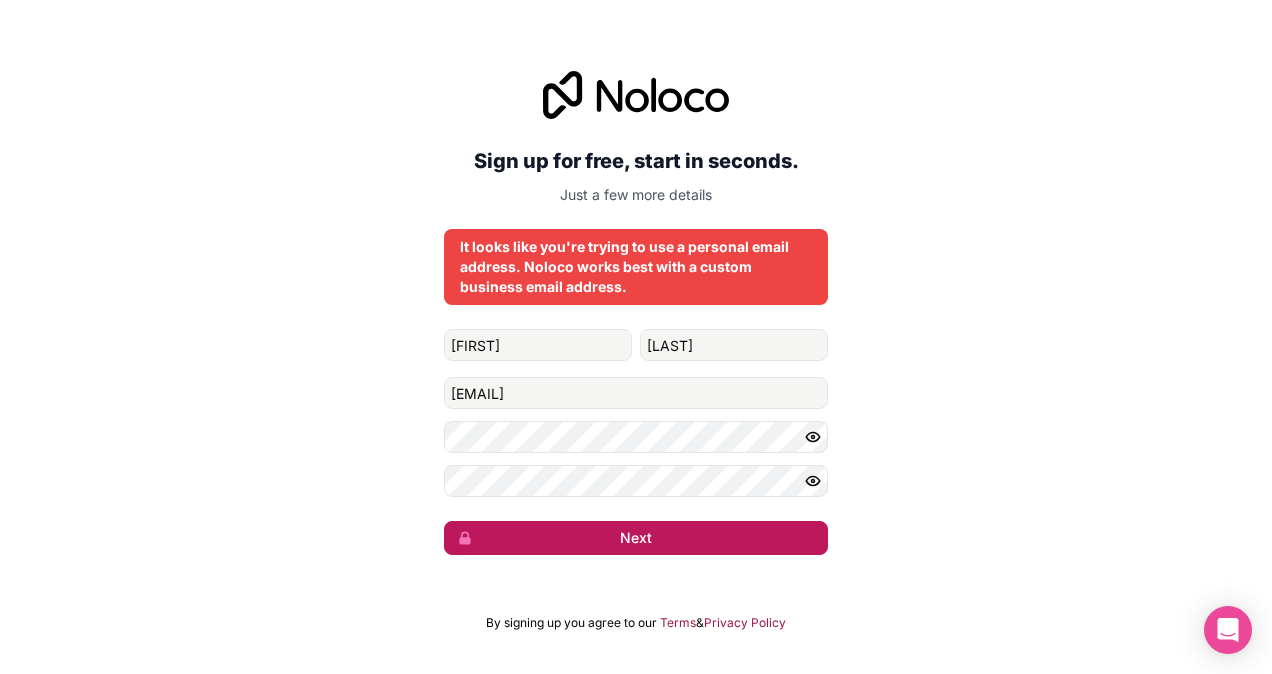 click on "Next" at bounding box center (636, 538) 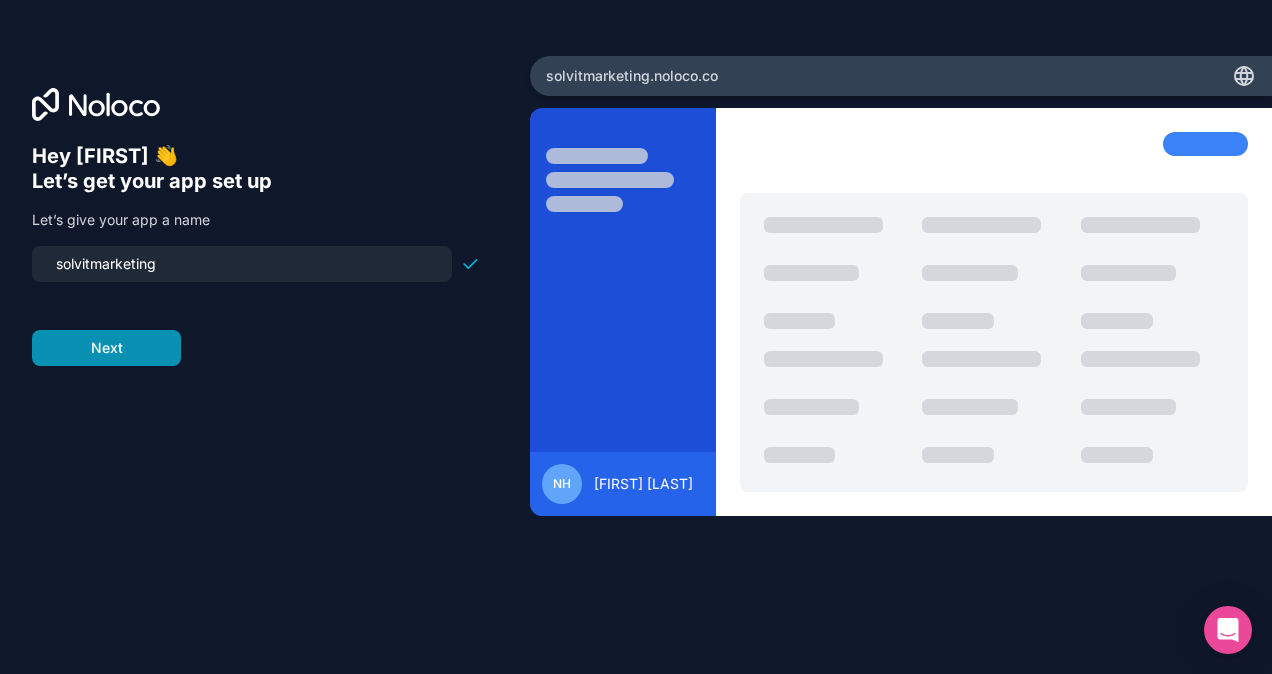 click on "Next" at bounding box center [106, 348] 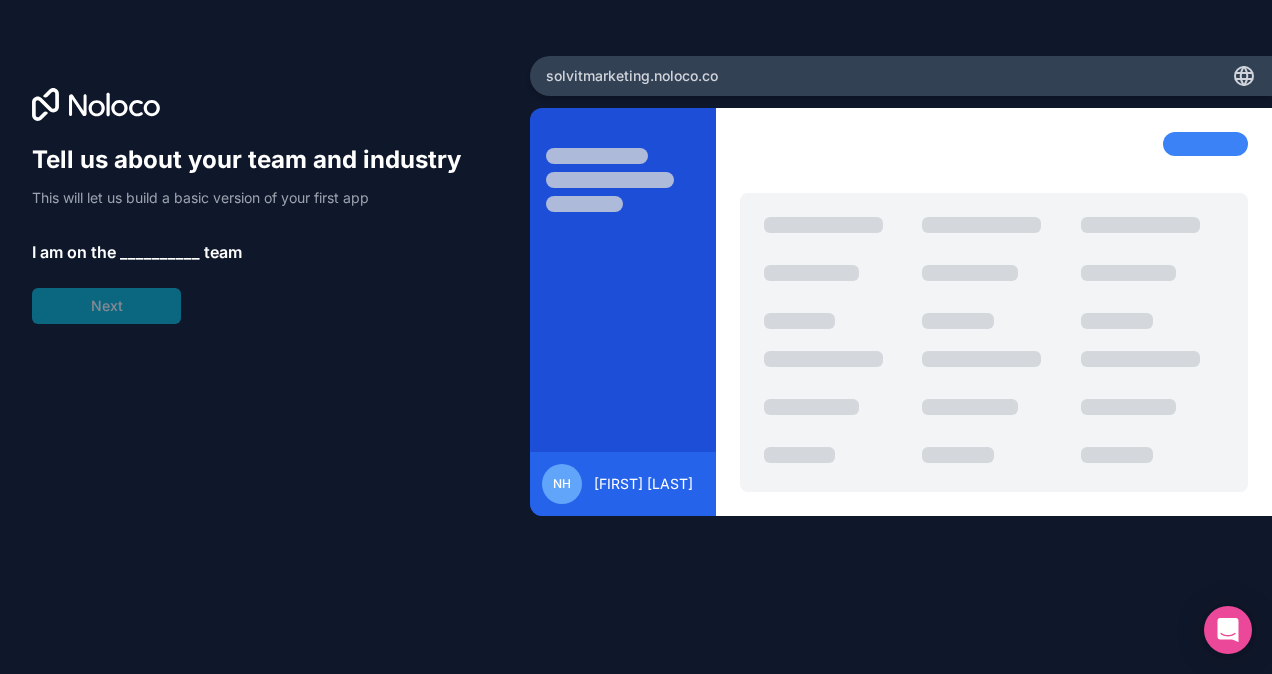 click on "__________" at bounding box center [160, 252] 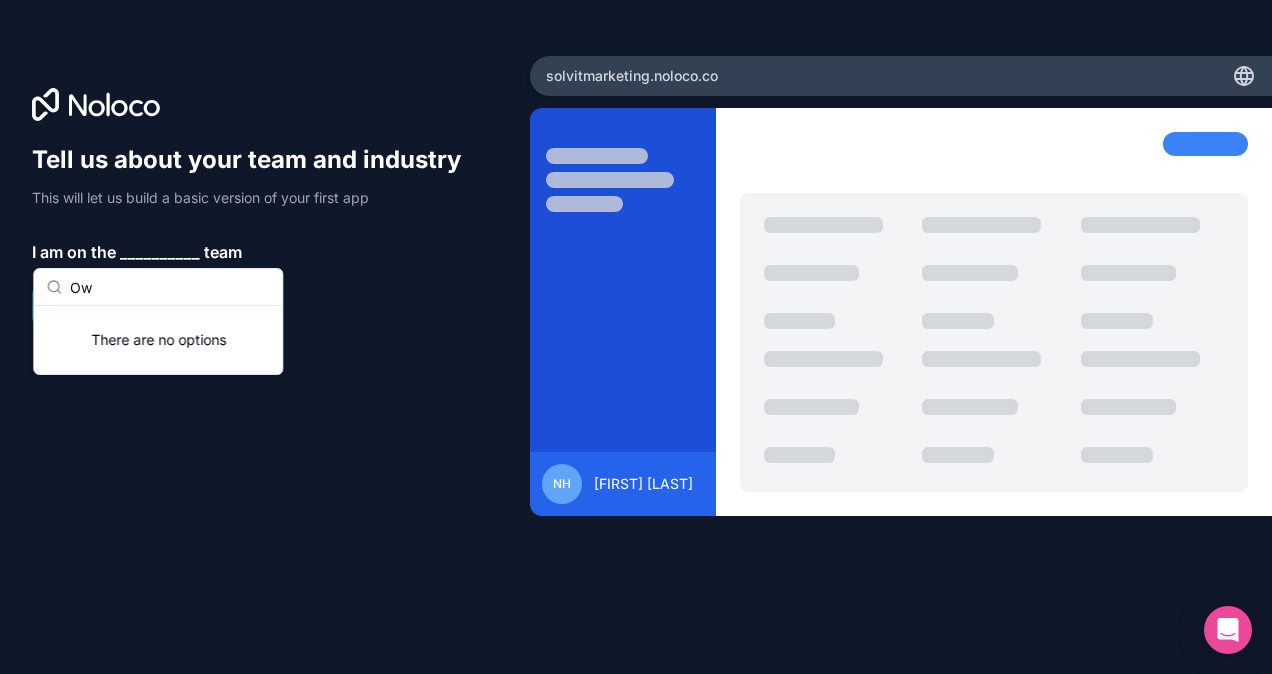 type on "O" 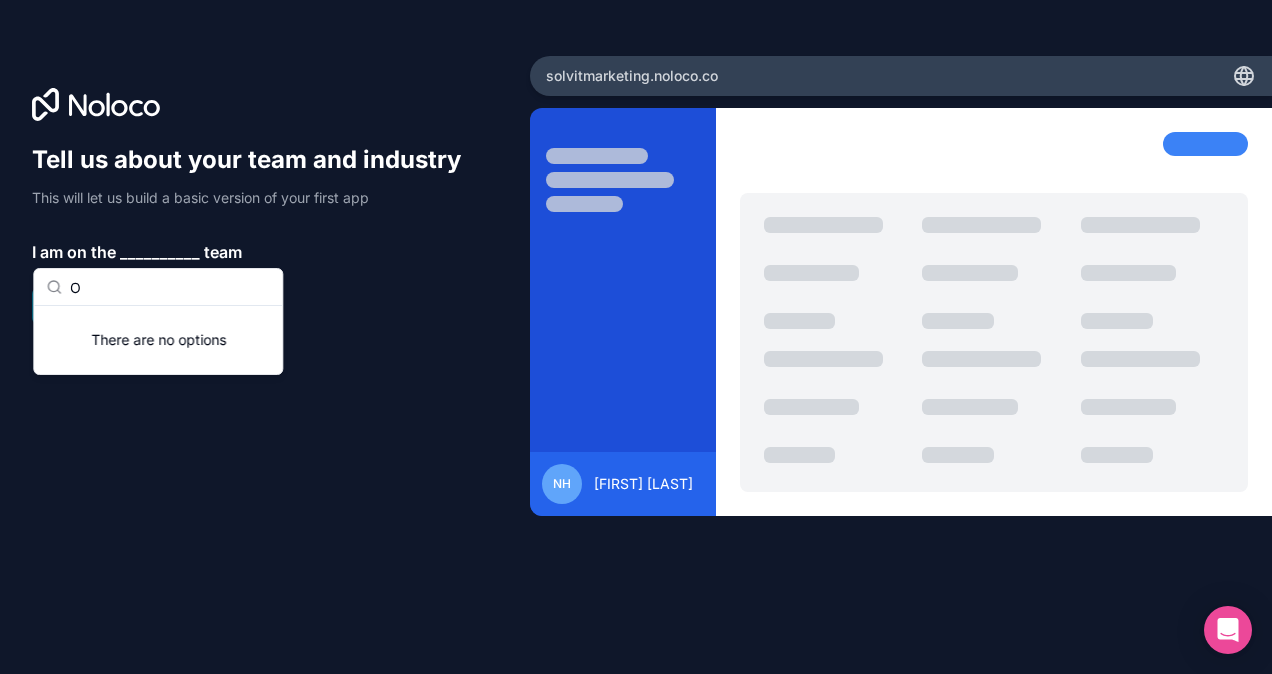type 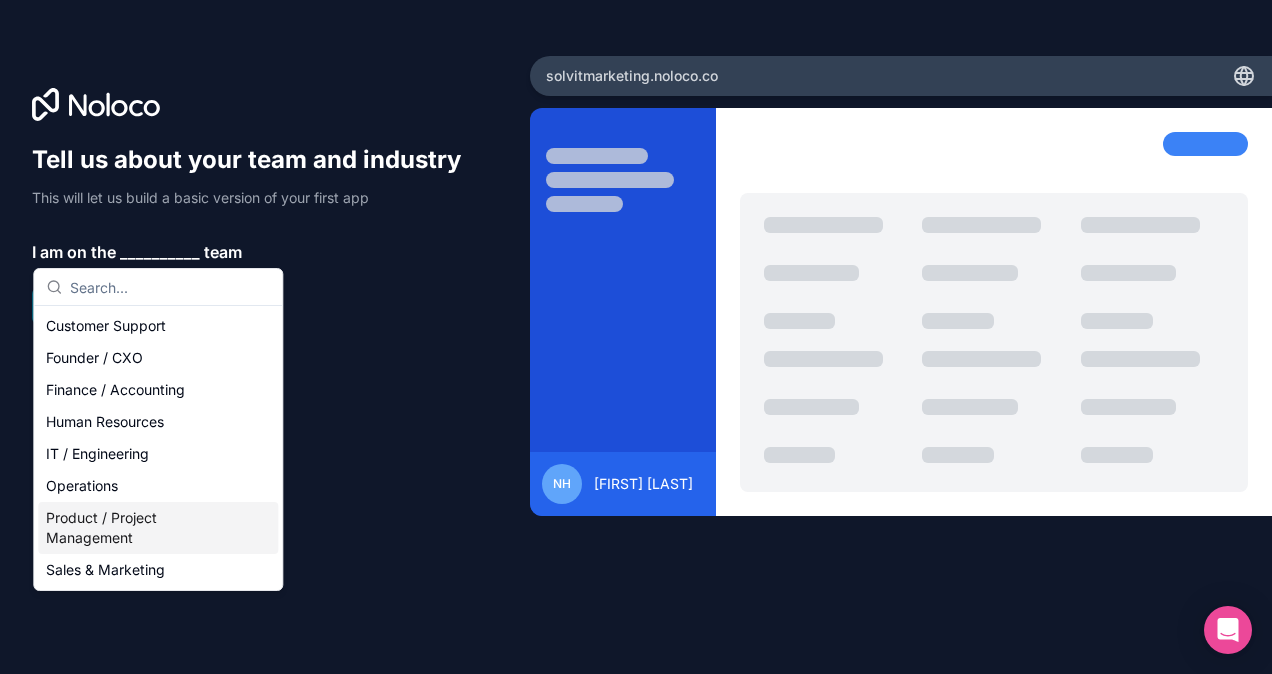 click on "Product / Project Management" at bounding box center [158, 528] 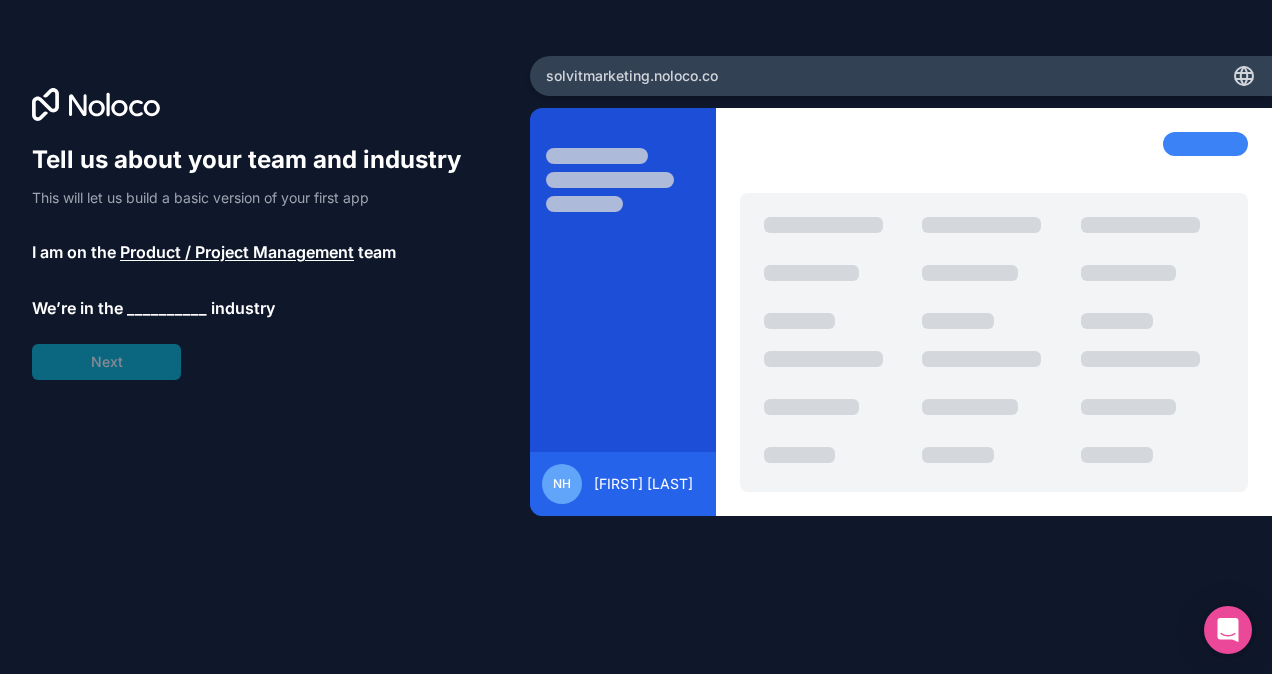 click on "Tell us about your team and industry This will let us build a basic version of your first app I am on the  Product / Project Management team We’re in the  __________ industry Next" at bounding box center (256, 262) 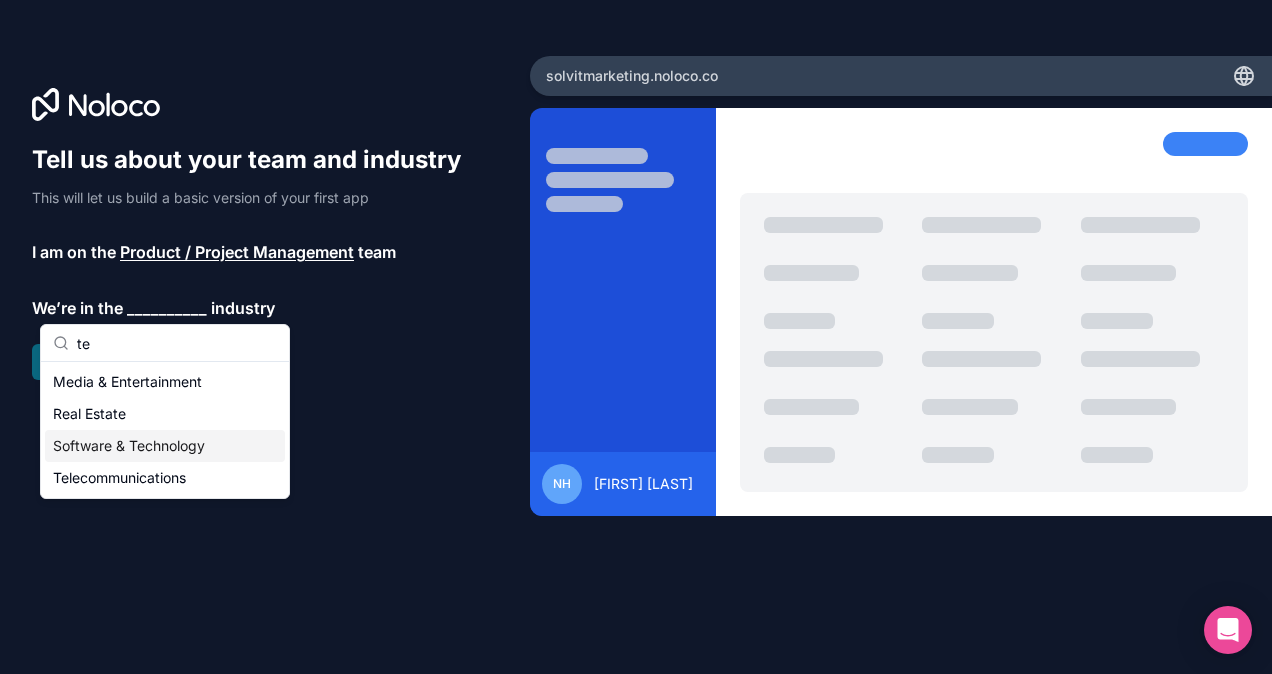 type on "te" 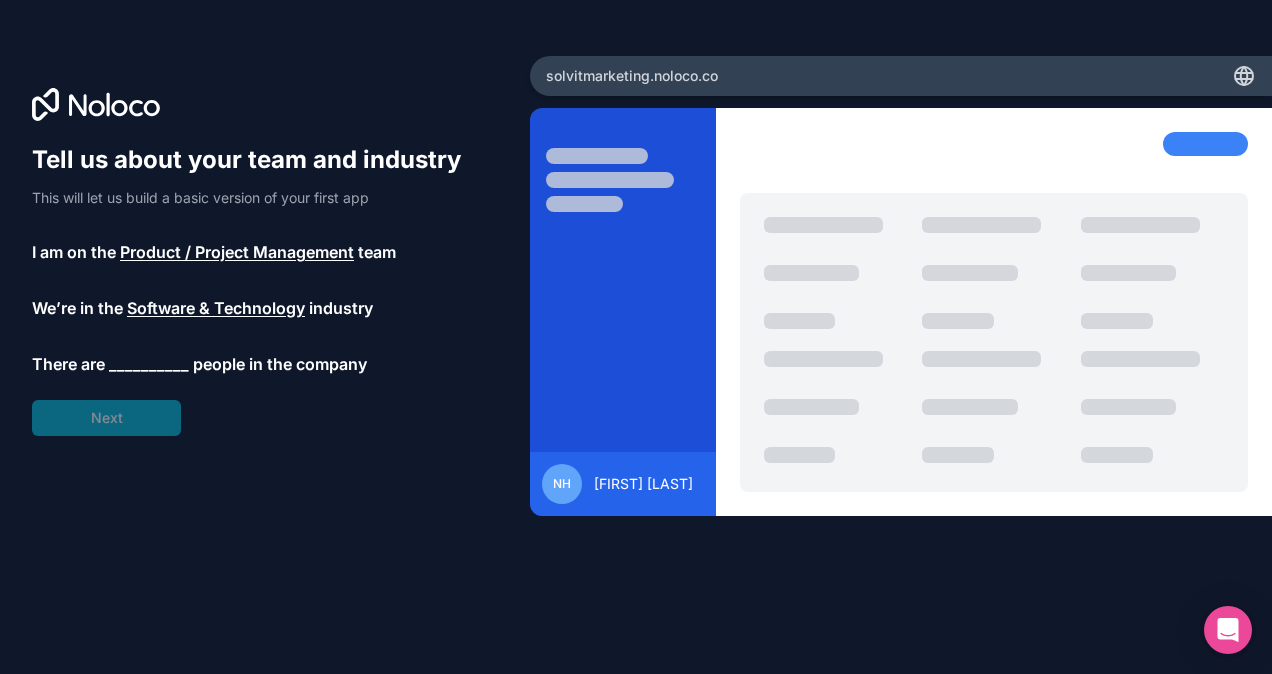 click on "__________" at bounding box center (149, 364) 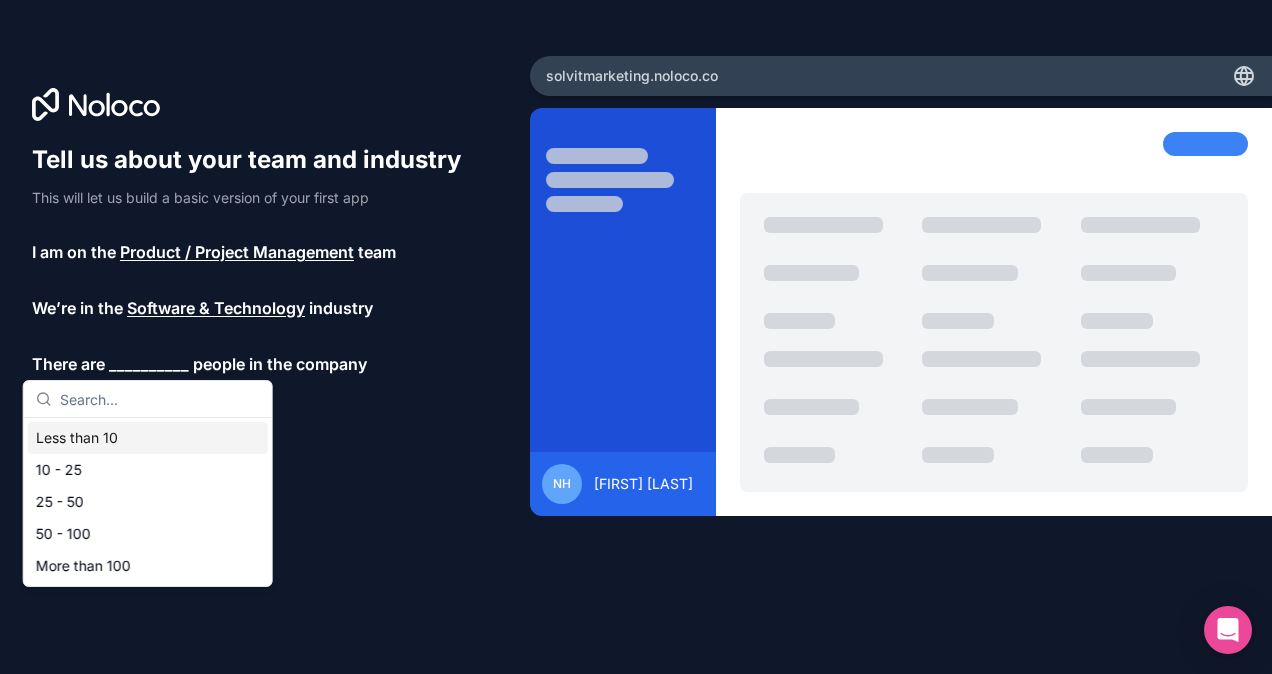 click on "Less than 10" at bounding box center [148, 438] 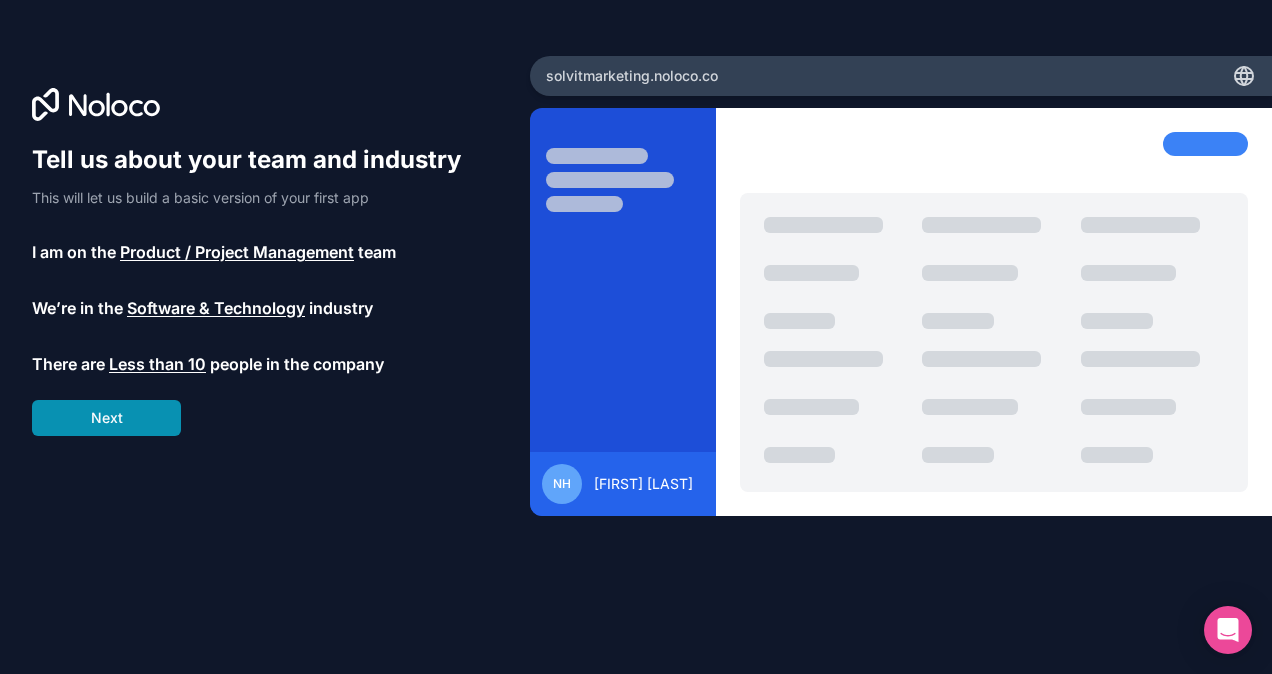 click on "Next" at bounding box center [106, 418] 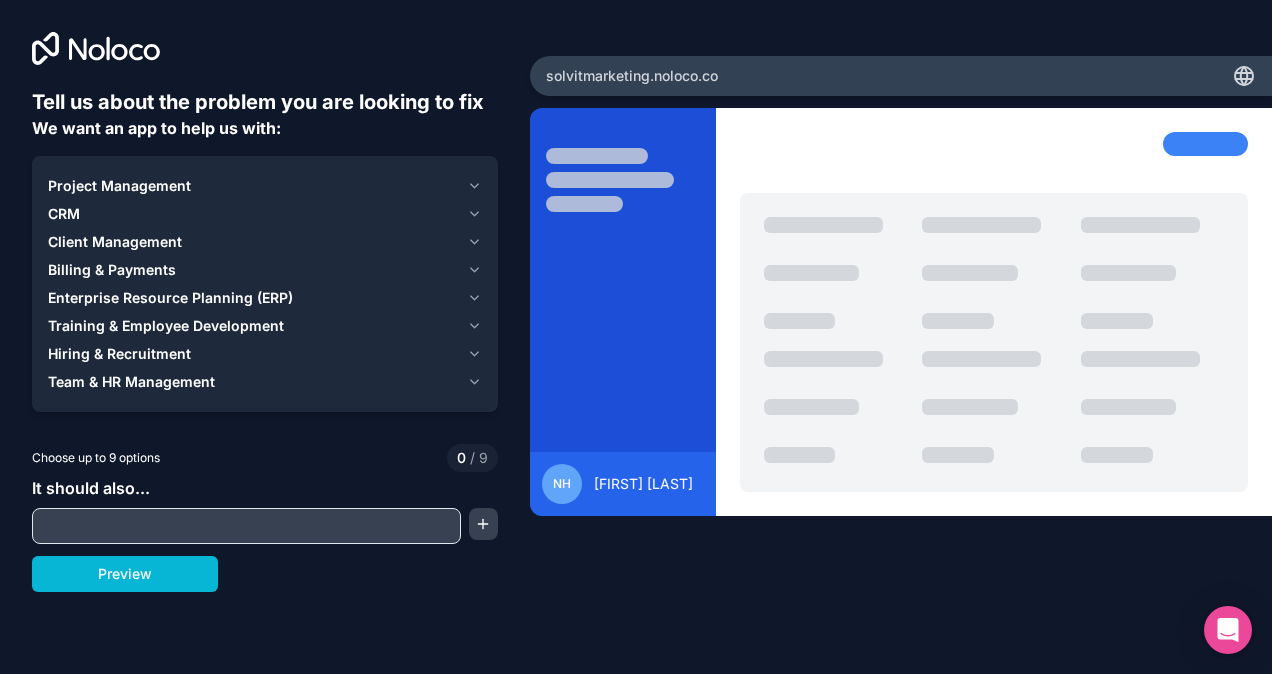 click at bounding box center [246, 526] 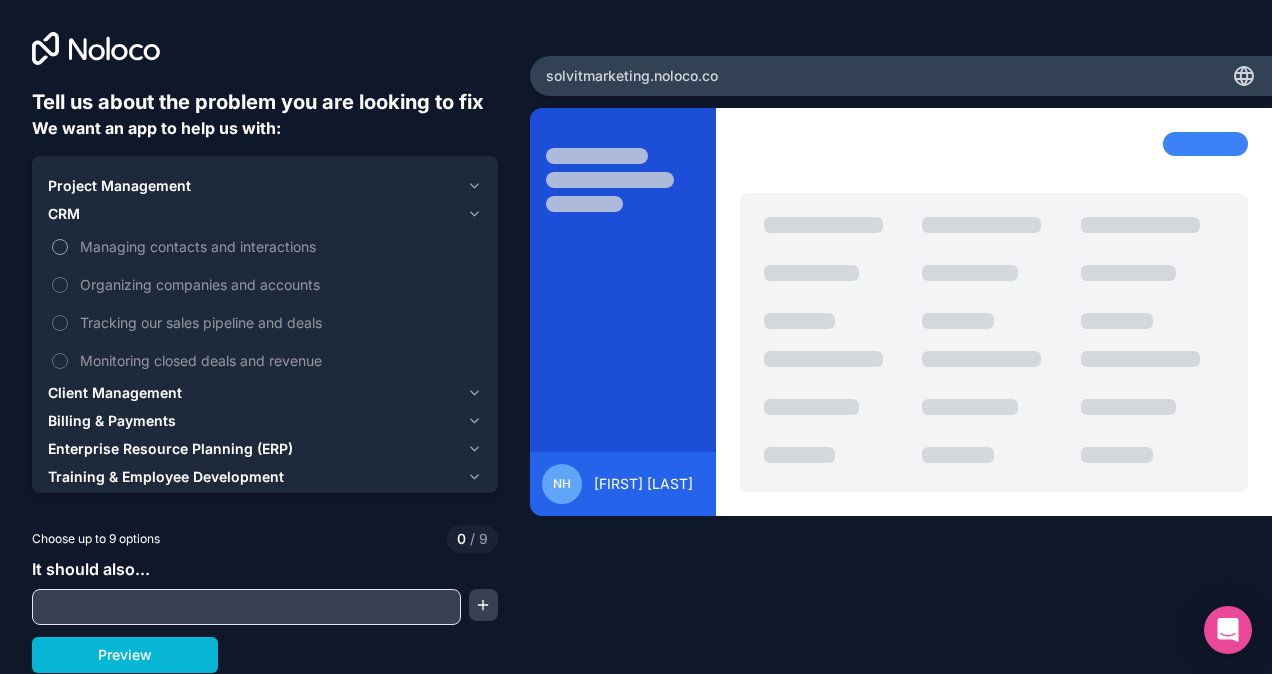 click on "Managing contacts and interactions" at bounding box center (60, 247) 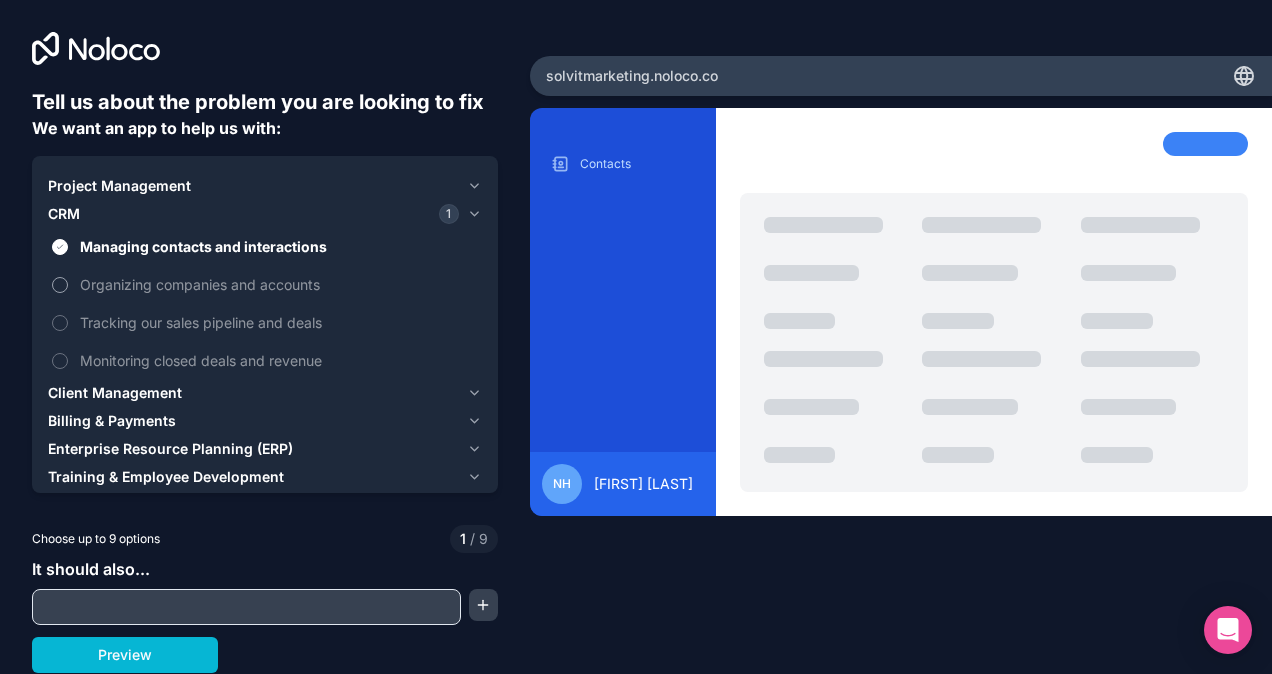 click on "Organizing companies and accounts" at bounding box center [60, 285] 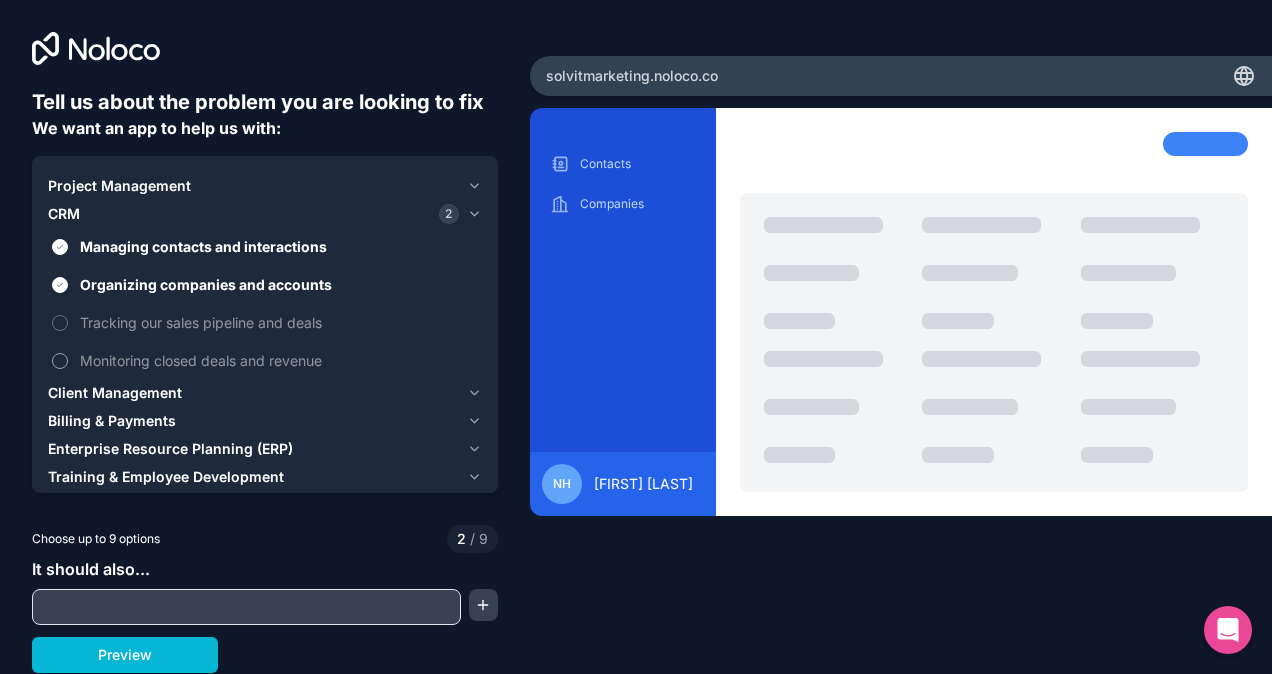 click on "Monitoring closed deals and revenue" at bounding box center (60, 361) 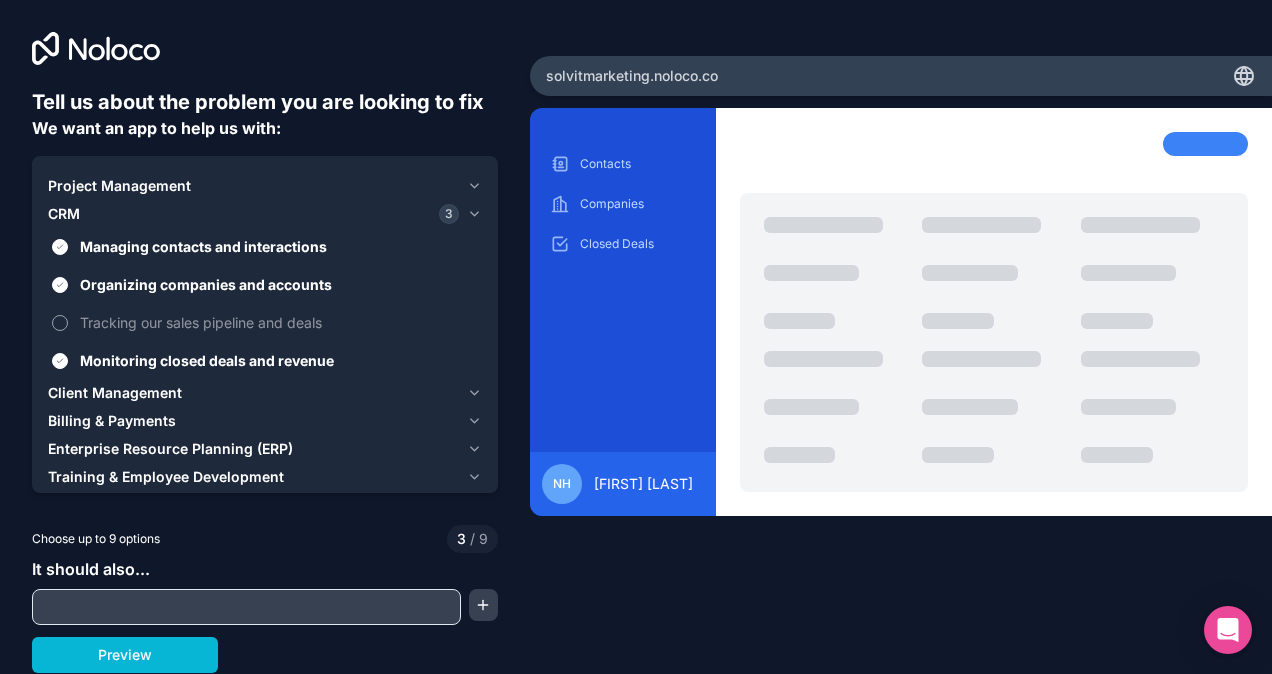 click on "Tracking our sales pipeline and deals" at bounding box center (60, 323) 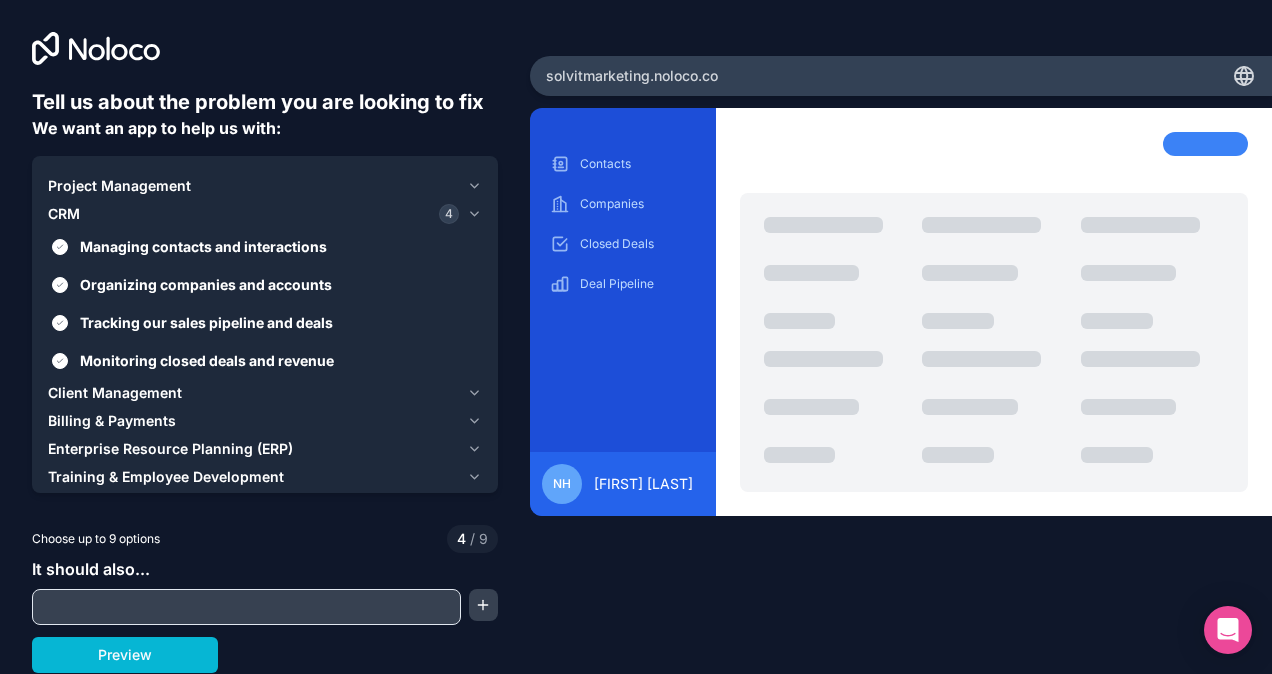 click 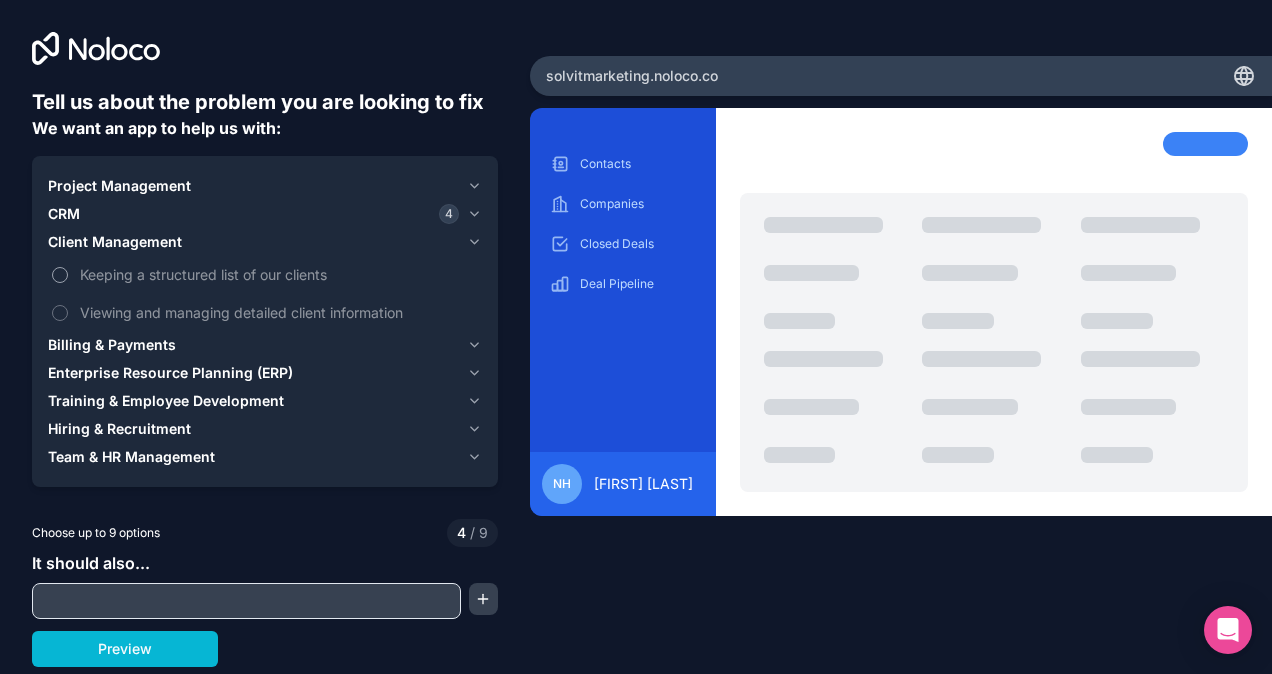 click on "Keeping a structured list of our clients" at bounding box center (60, 275) 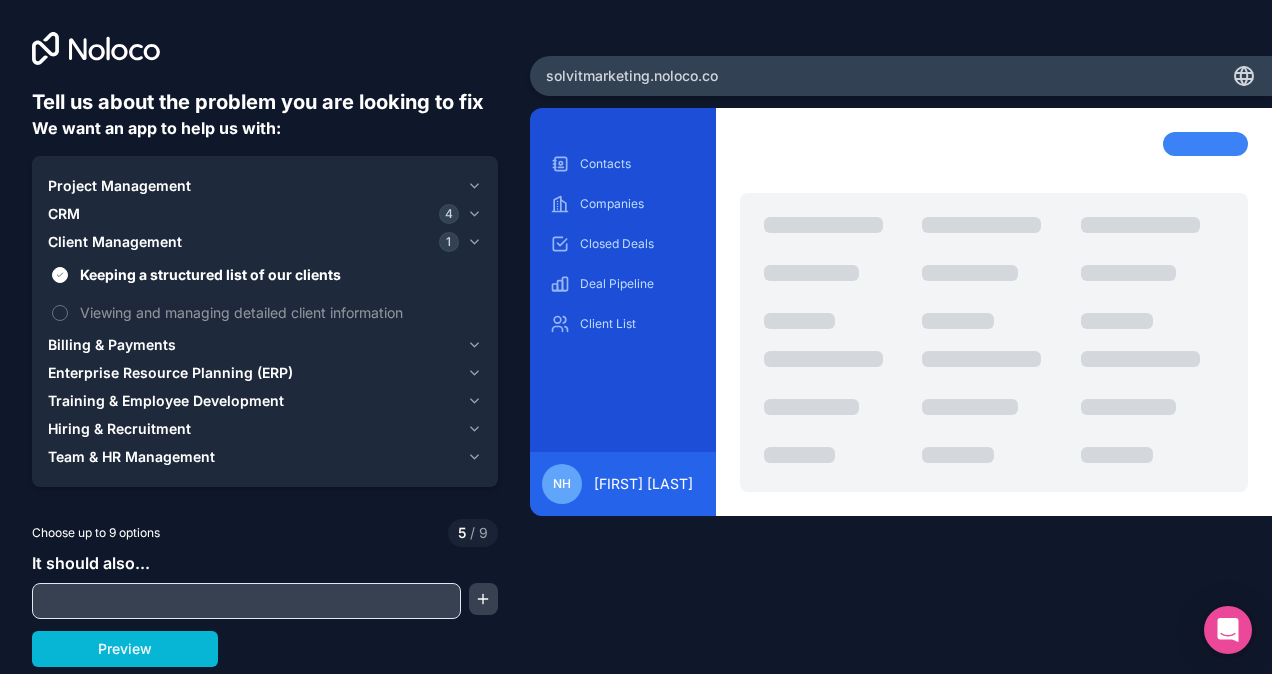click 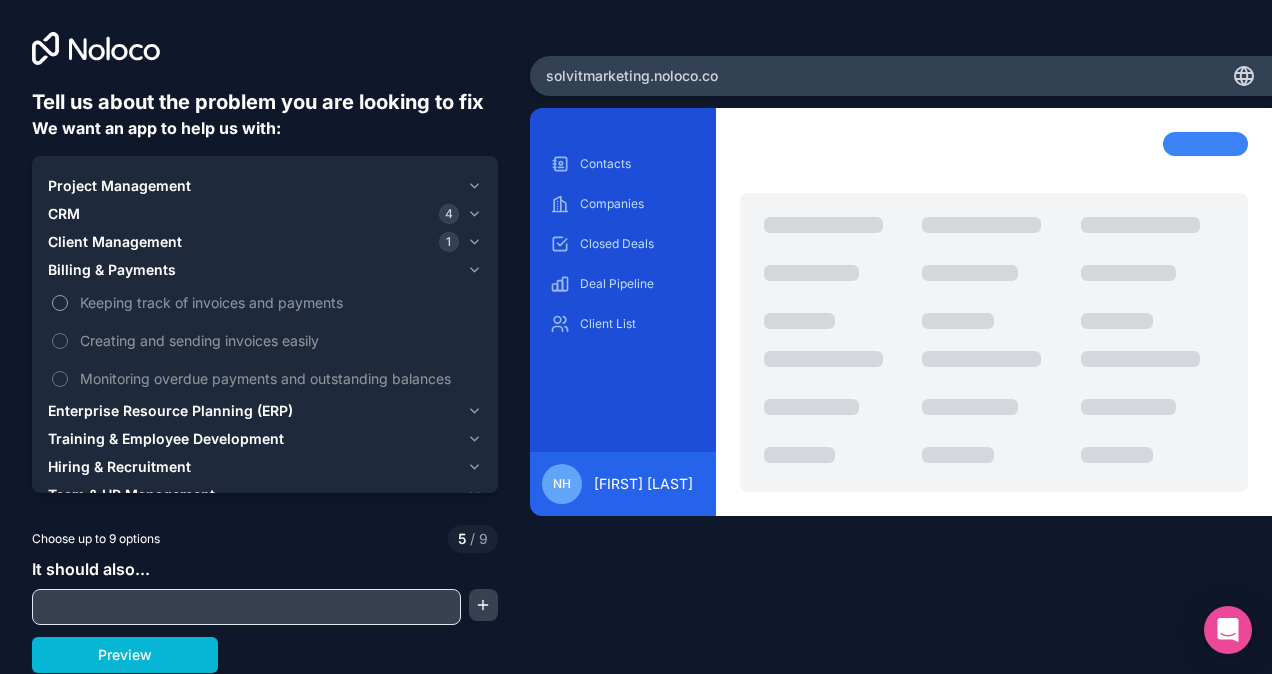 click on "Keeping track of invoices and payments" at bounding box center [60, 303] 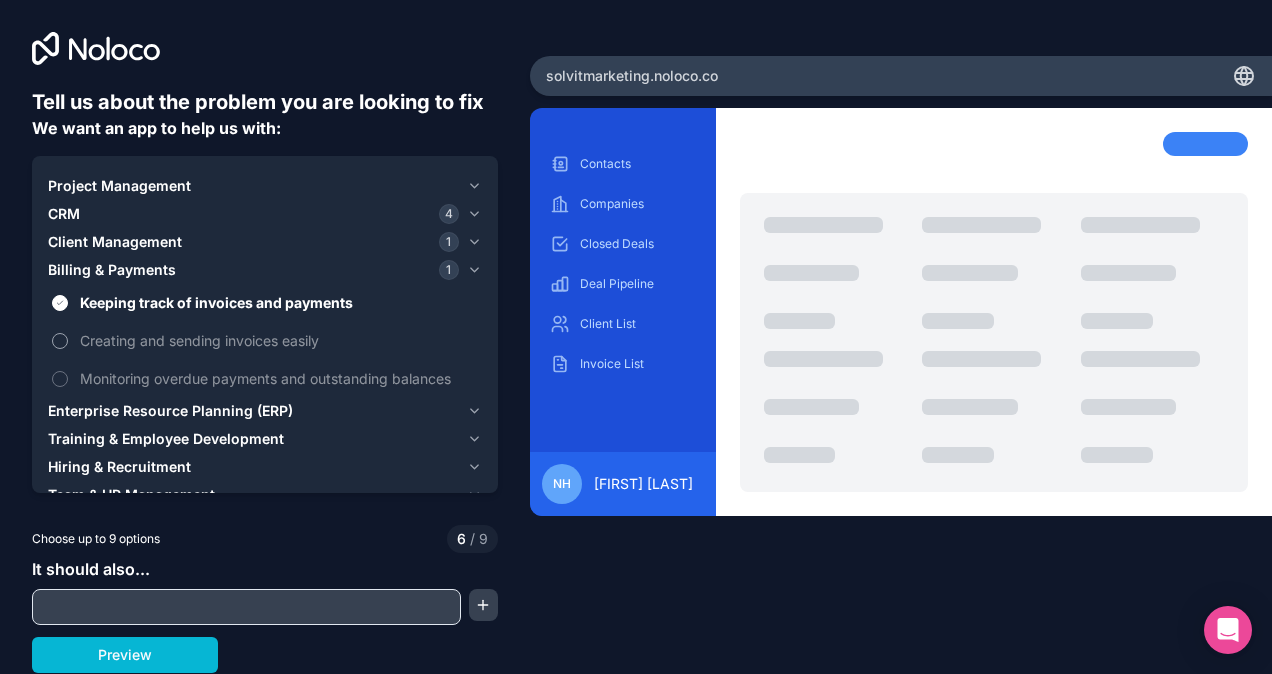 click on "Creating and sending invoices easily" at bounding box center [60, 341] 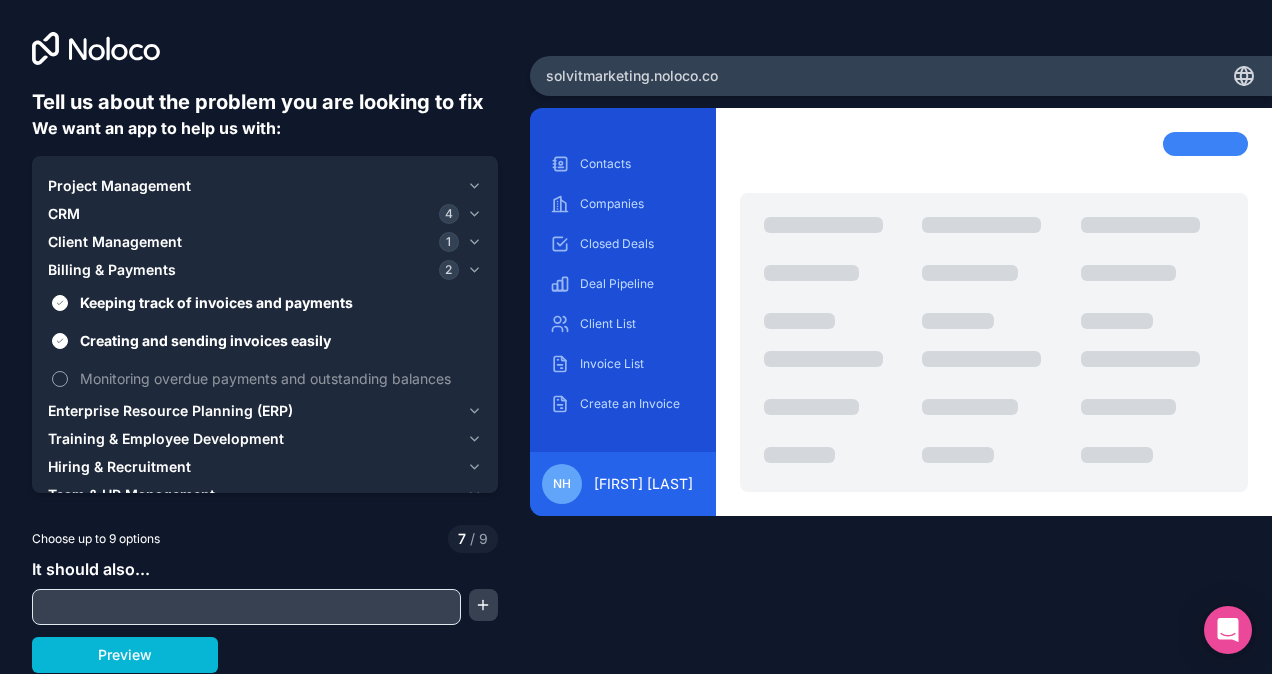 click on "Monitoring overdue payments and outstanding balances" at bounding box center (265, 378) 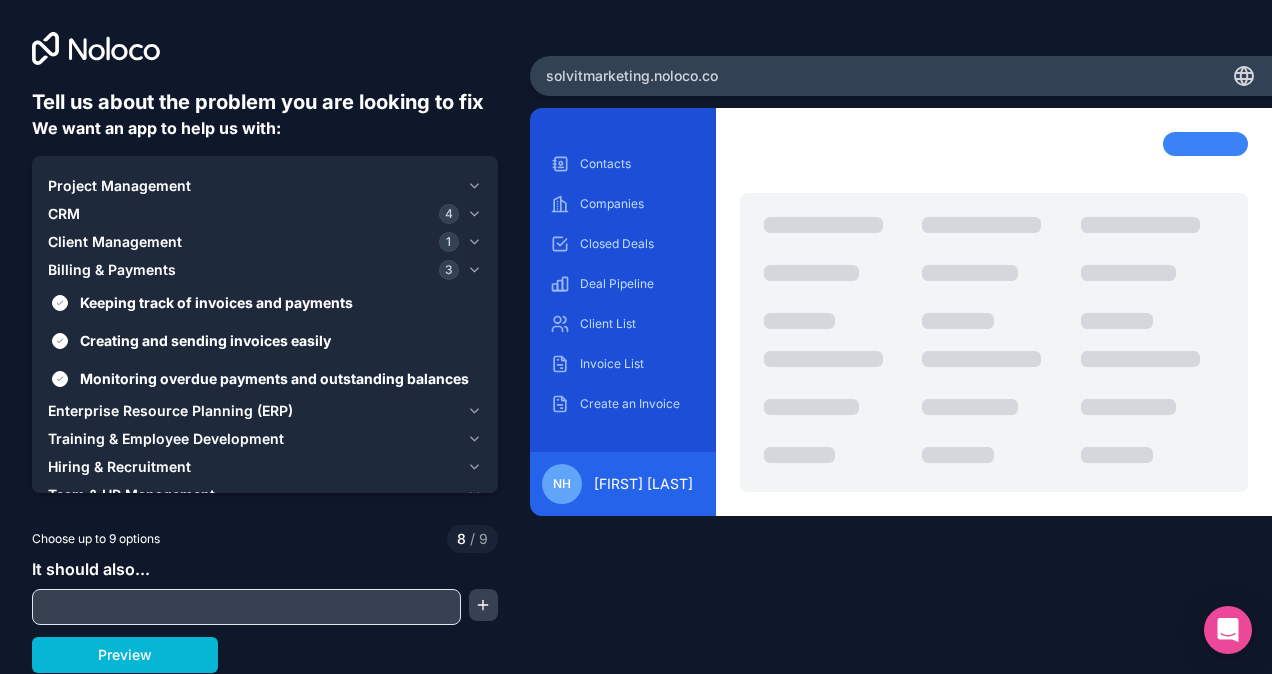 click 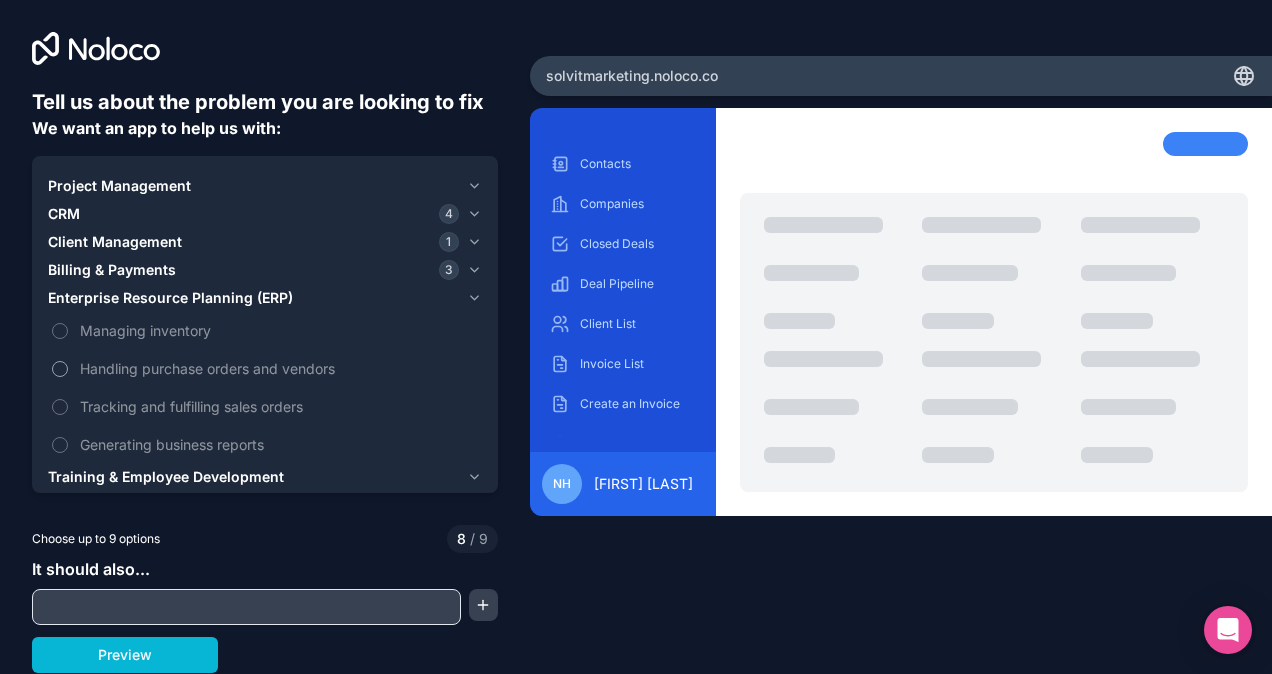 click on "Handling purchase orders and vendors" at bounding box center (60, 369) 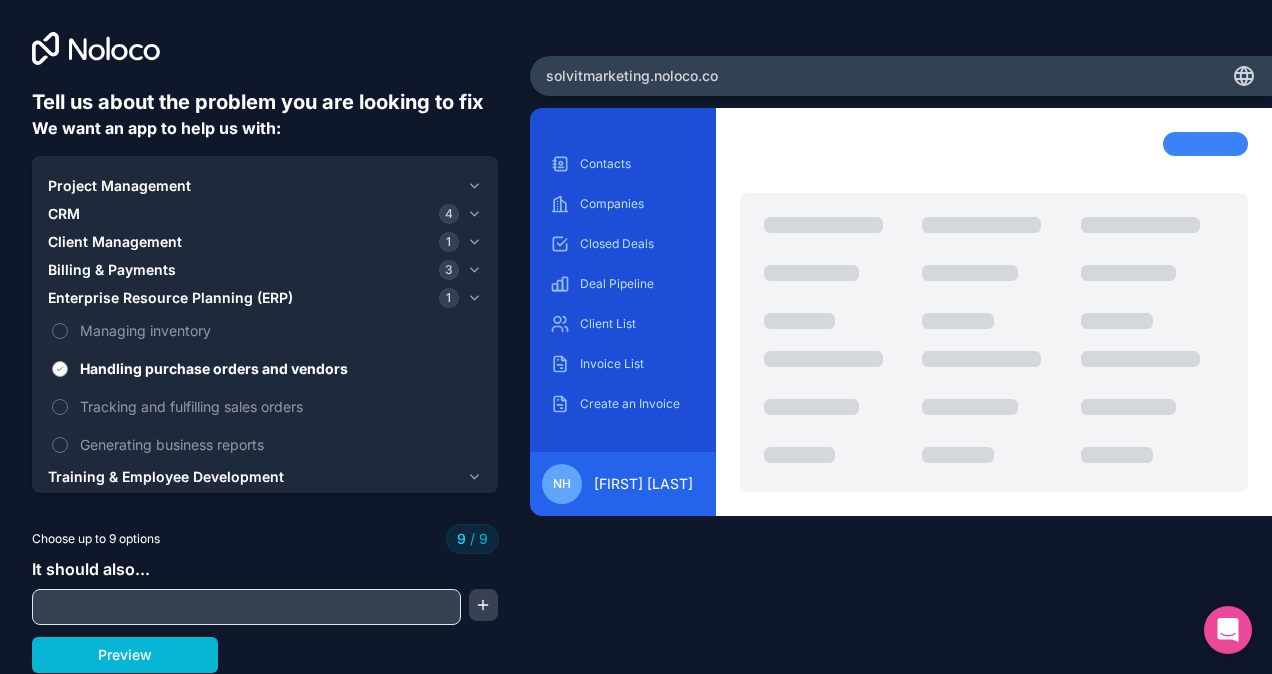 click on "Handling purchase orders and vendors" at bounding box center (60, 369) 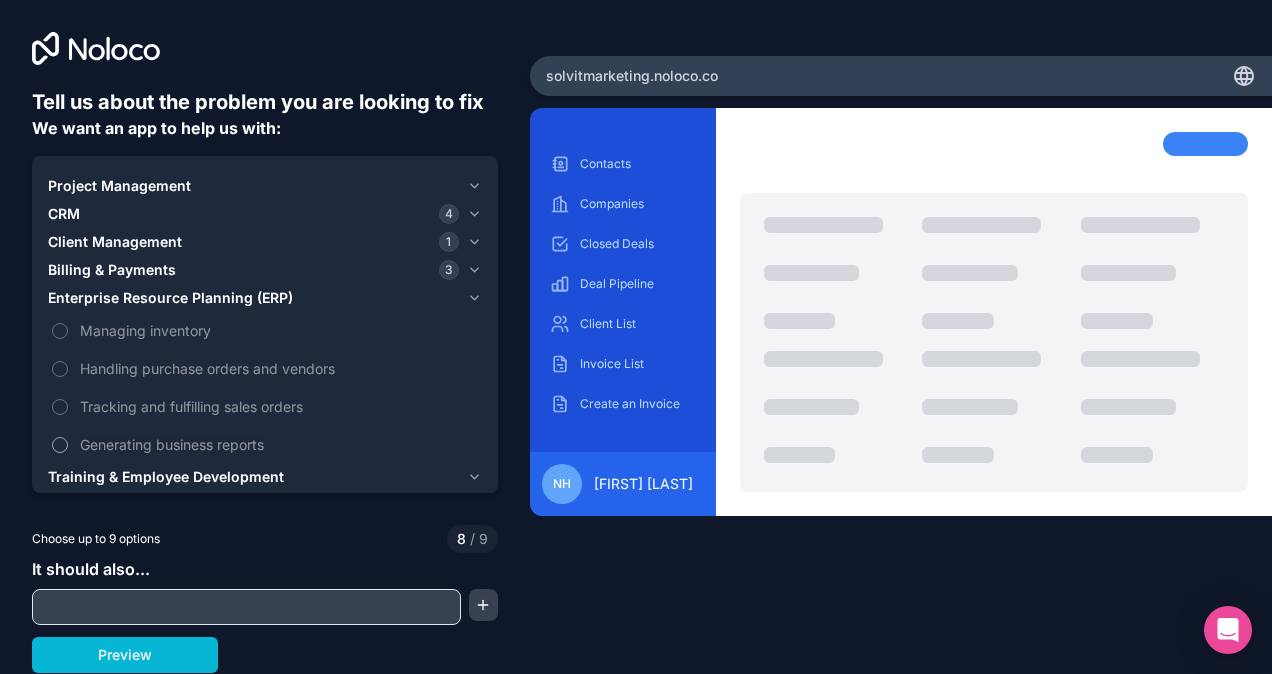 click on "Generating business reports" at bounding box center (60, 445) 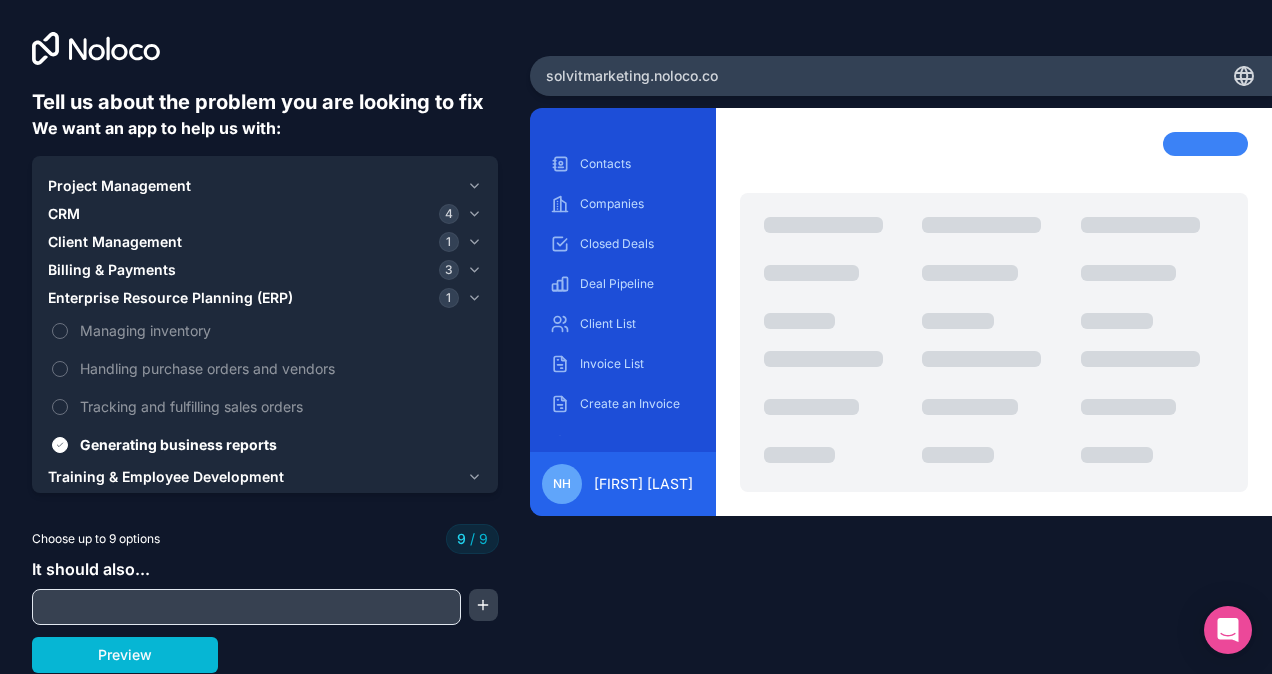 click on "Training & Employee Development" at bounding box center [265, 477] 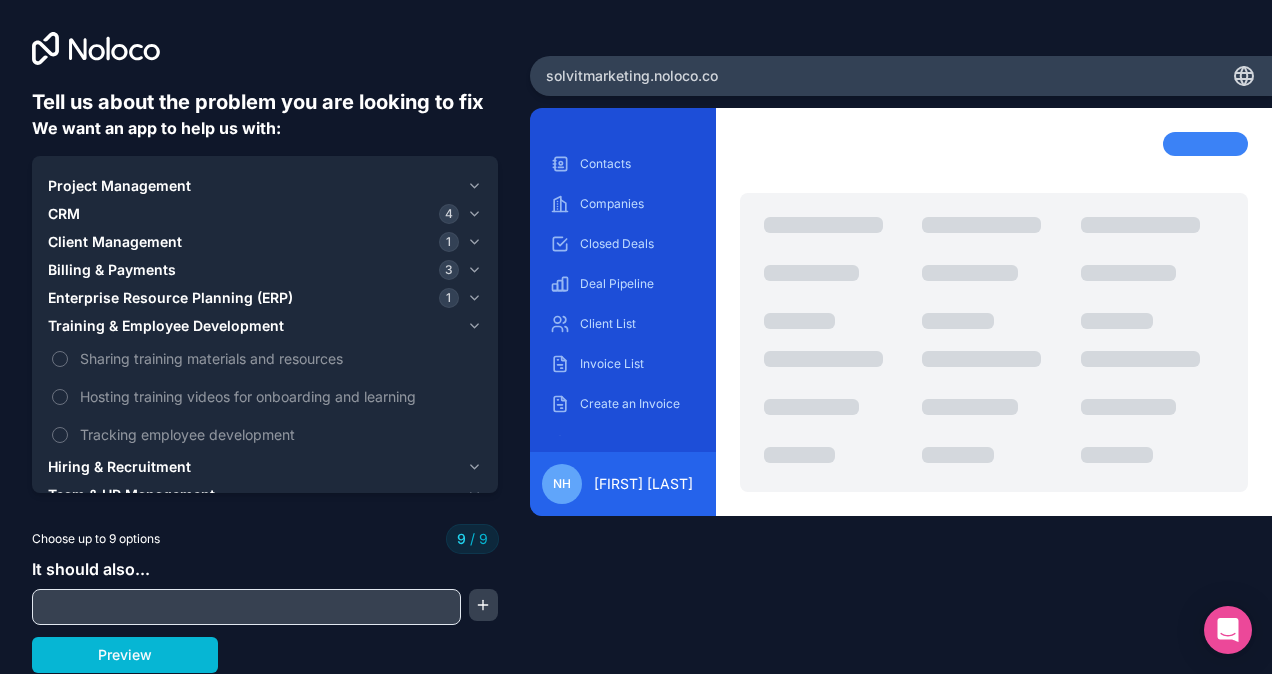 click 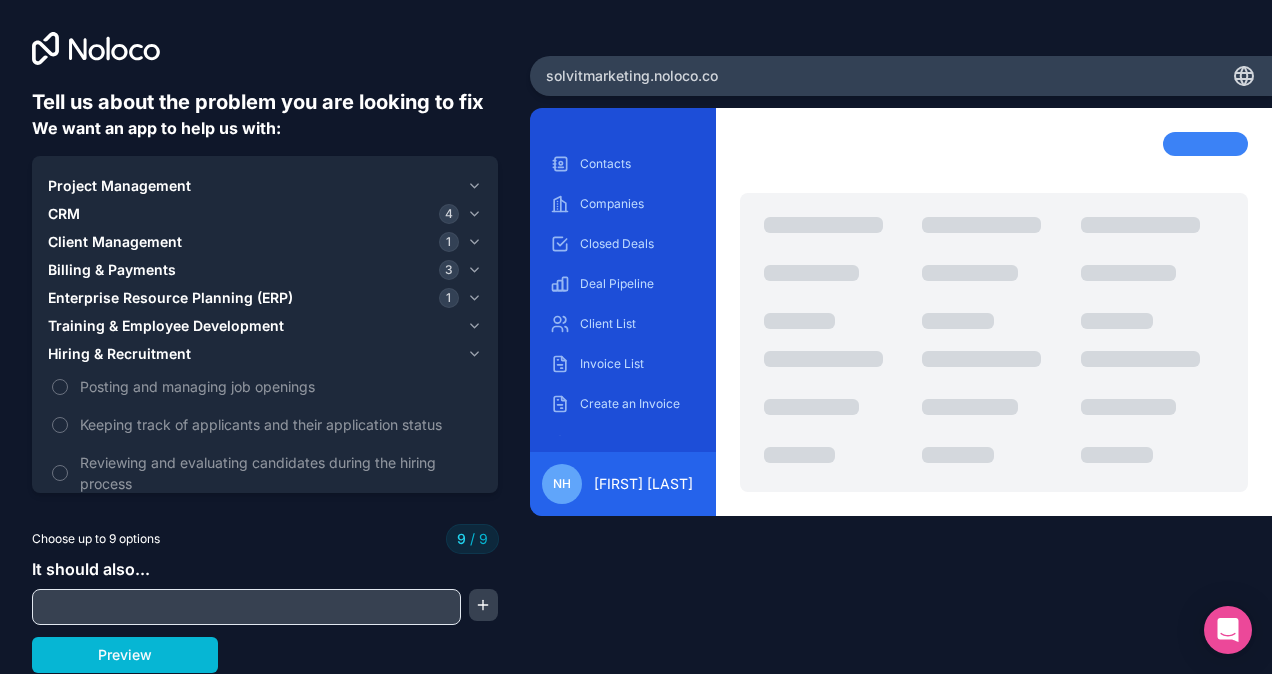 click on "Choose up to 9 options 9 / 9" at bounding box center [265, 539] 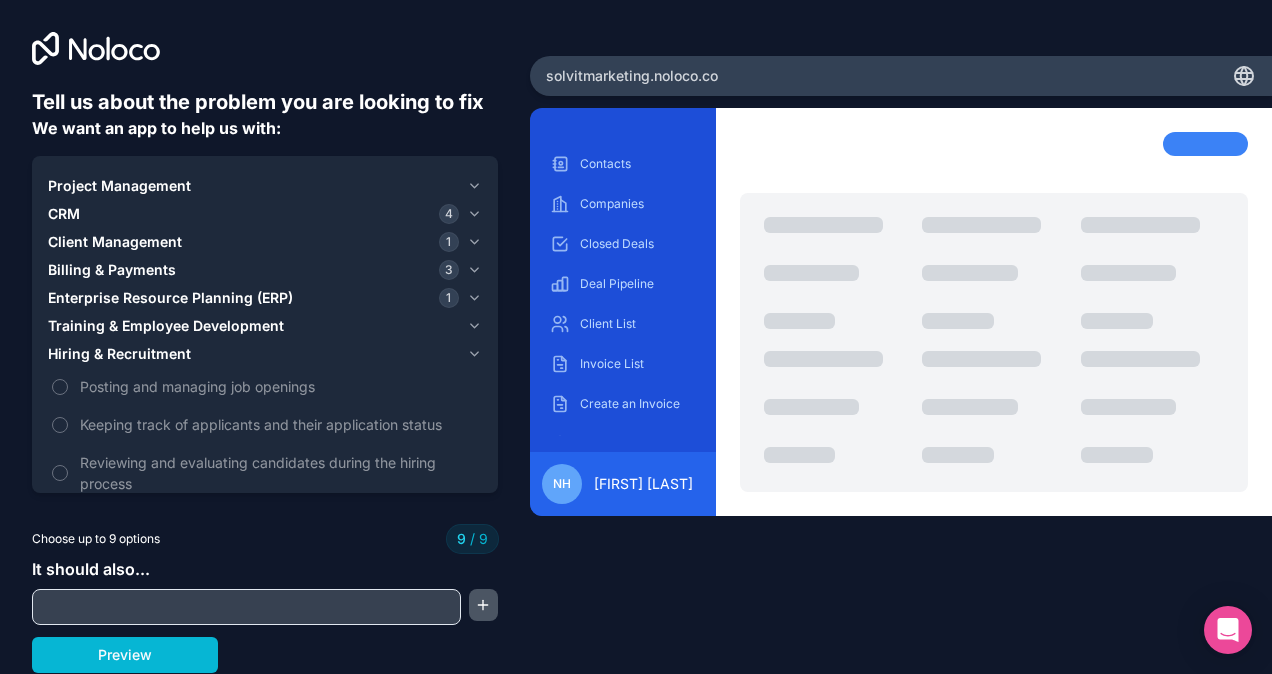click at bounding box center [483, 605] 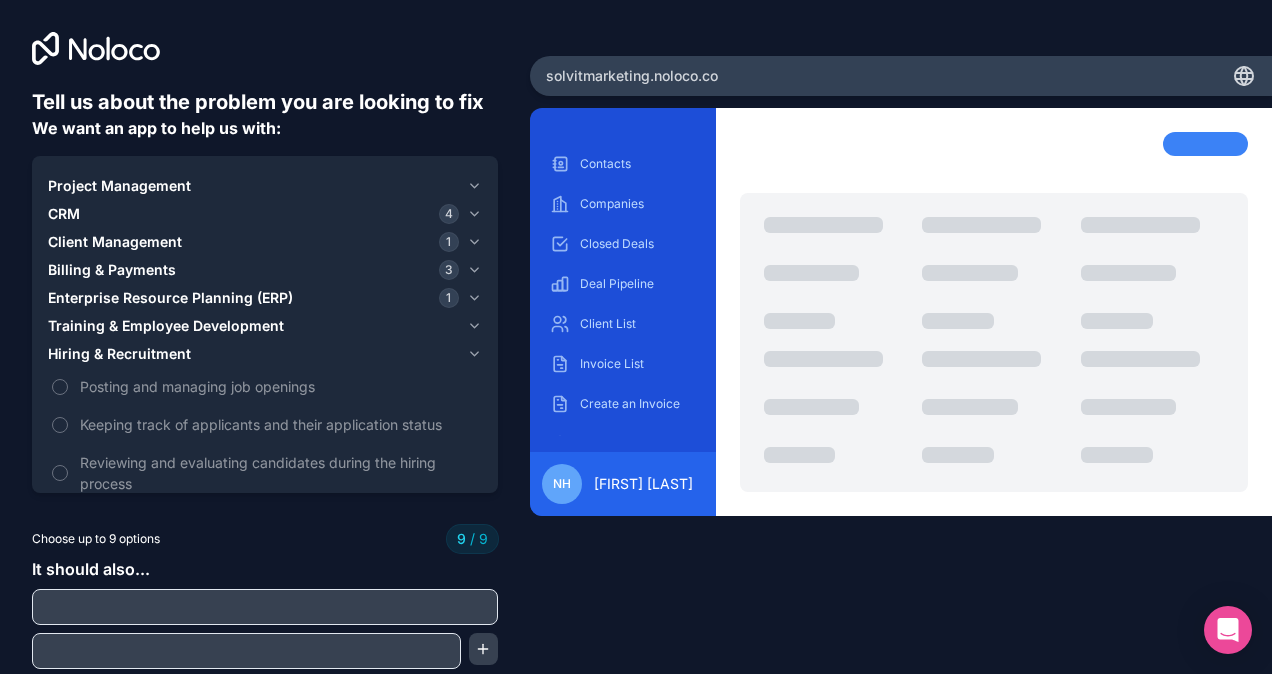 scroll, scrollTop: 43, scrollLeft: 0, axis: vertical 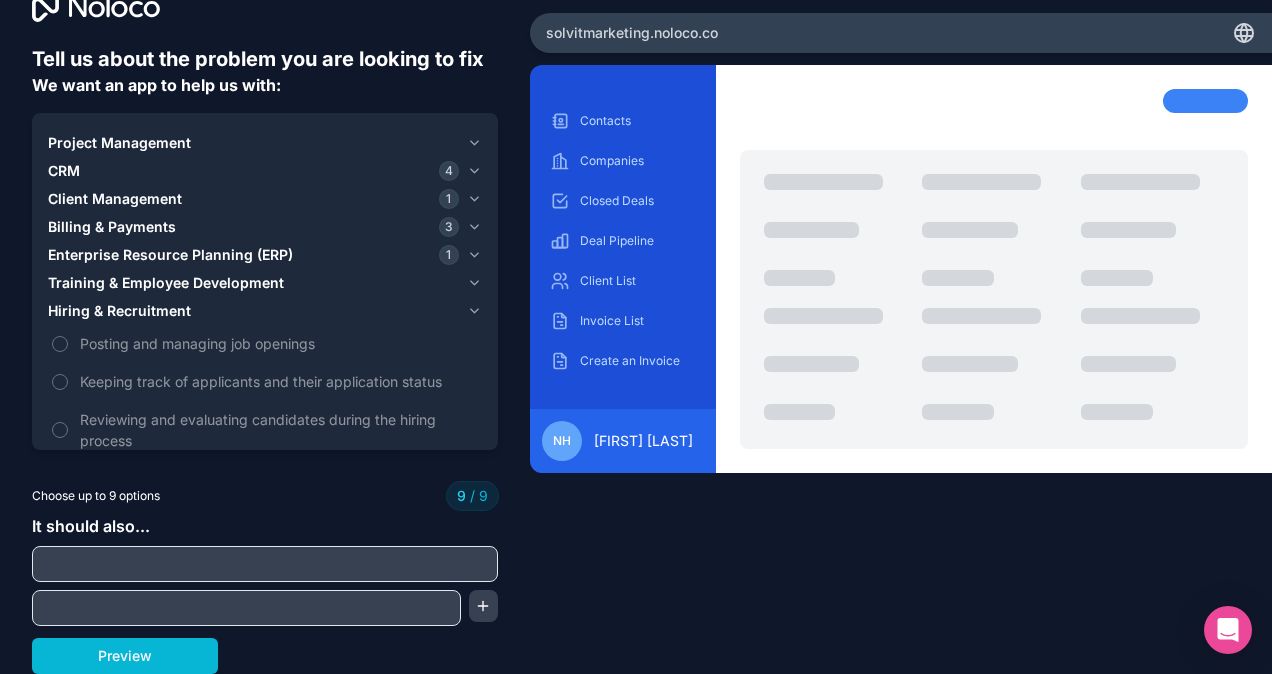 click at bounding box center [265, 564] 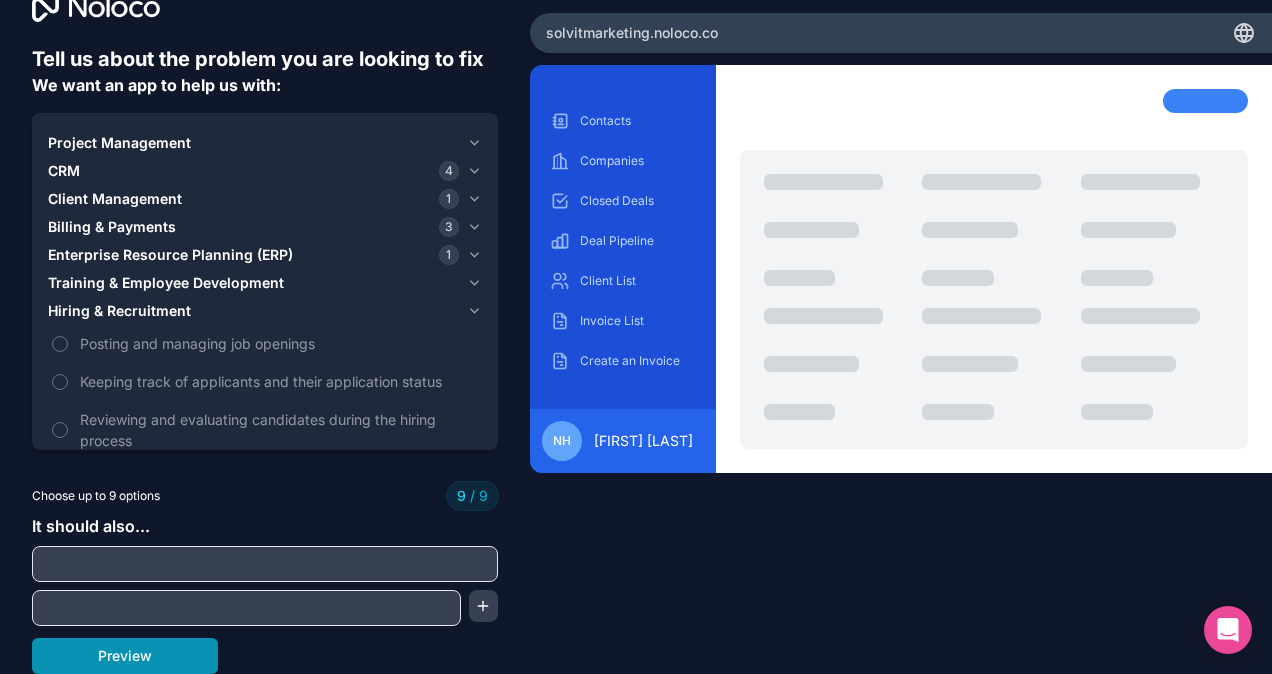 click on "Preview" at bounding box center (125, 656) 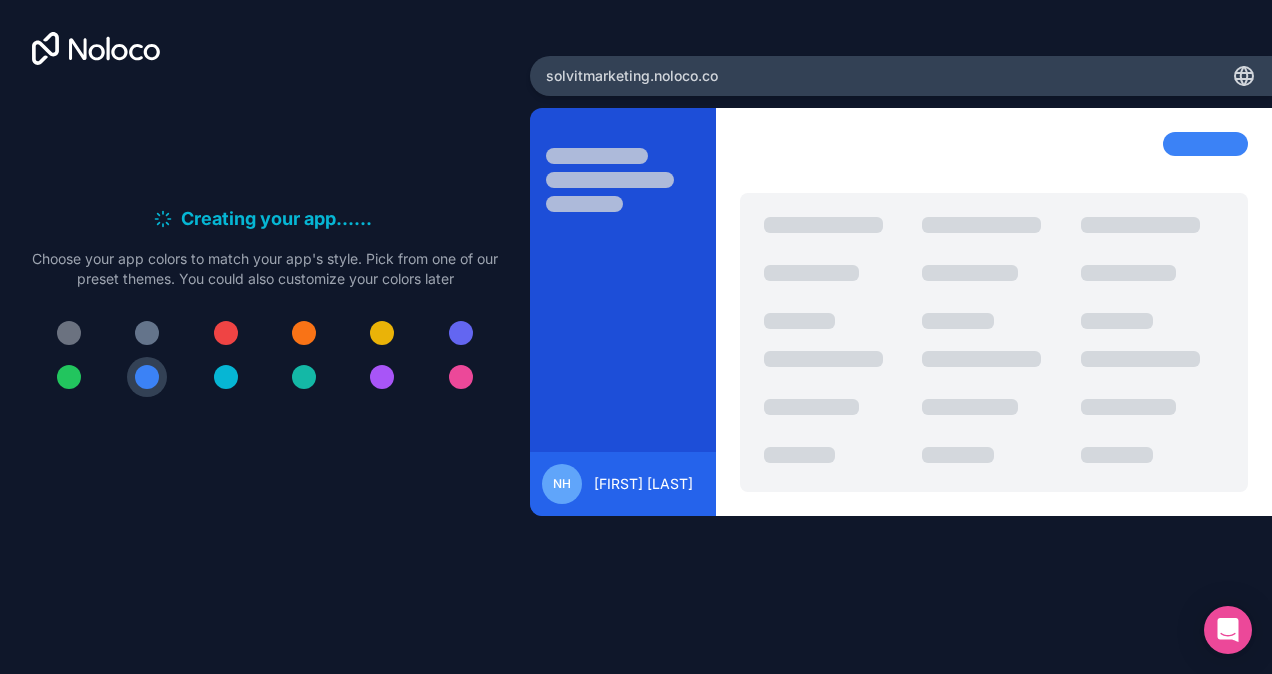 scroll, scrollTop: 0, scrollLeft: 0, axis: both 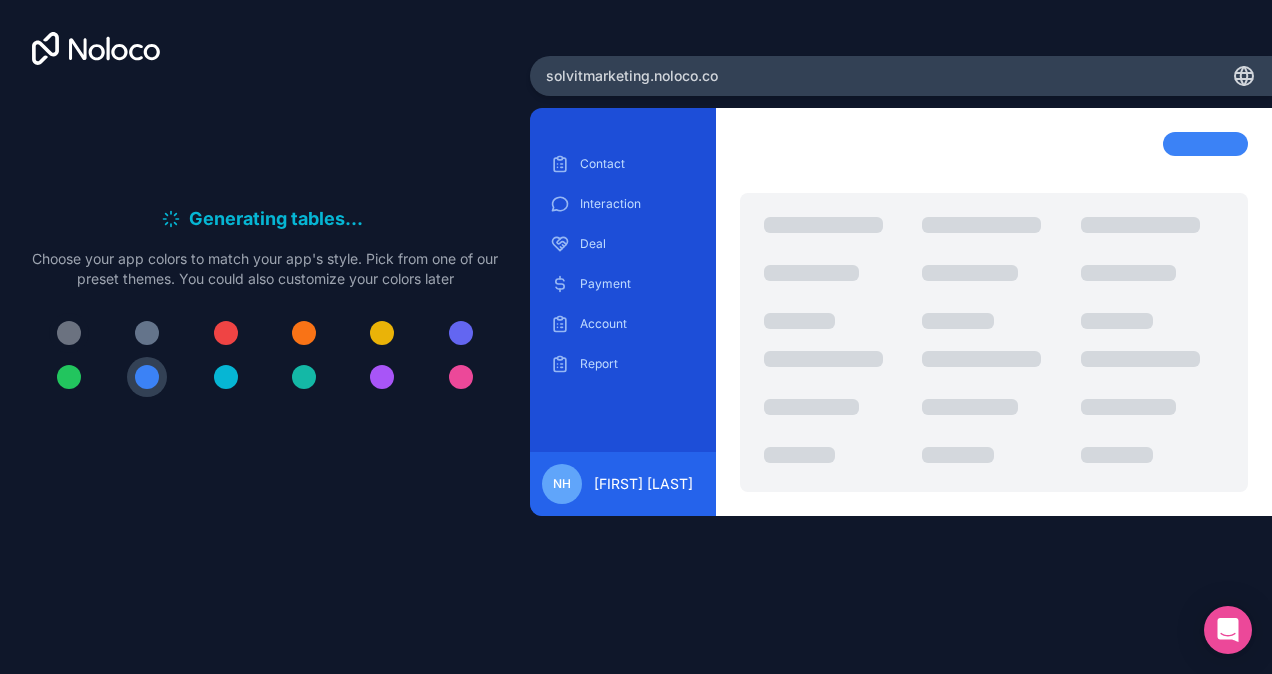click at bounding box center [69, 333] 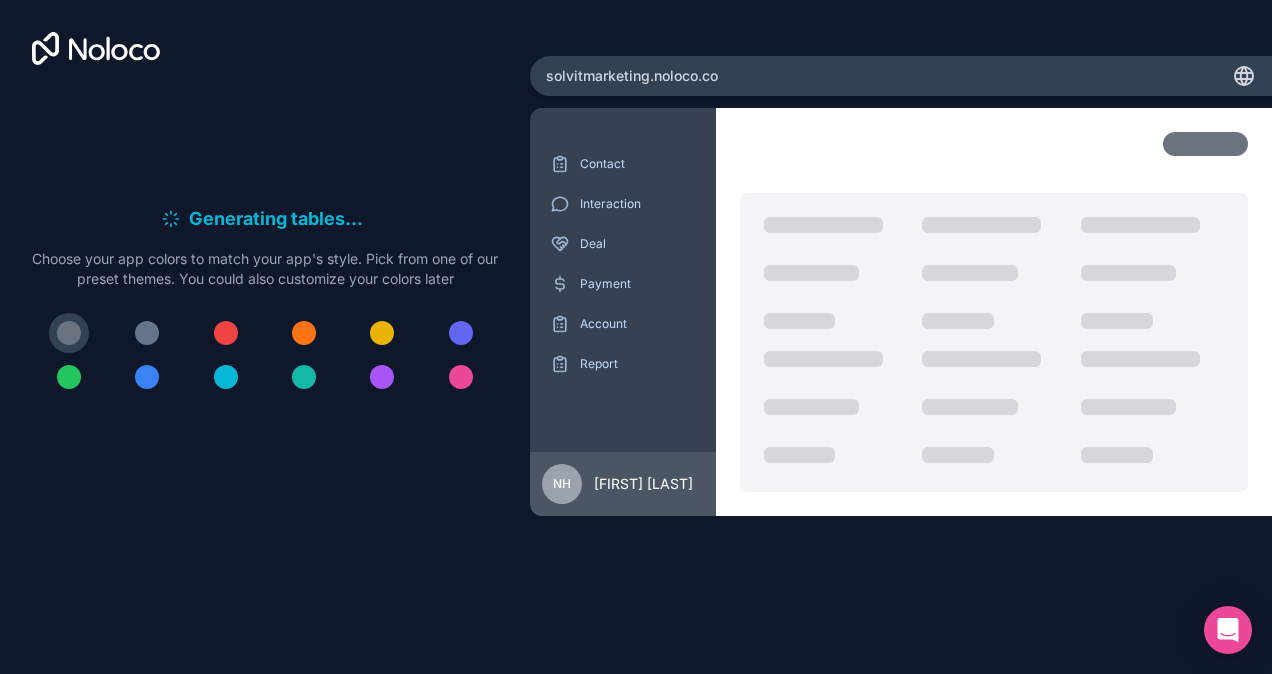 click at bounding box center (69, 377) 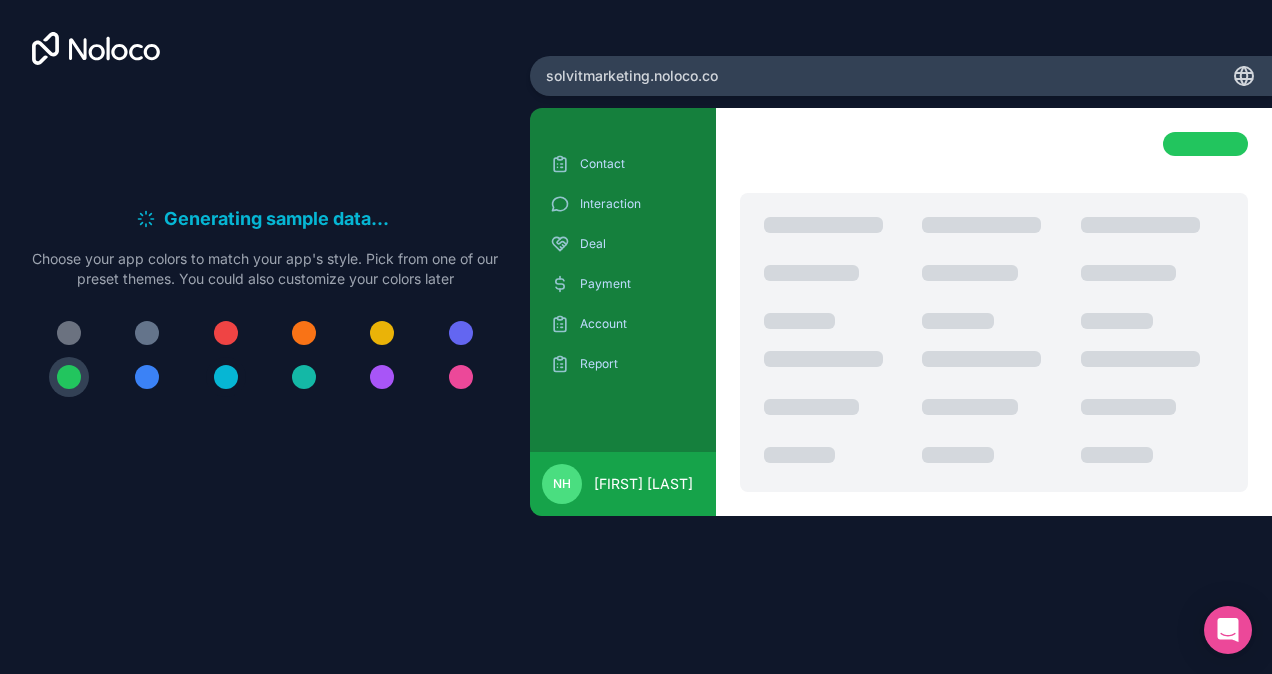 click at bounding box center (226, 377) 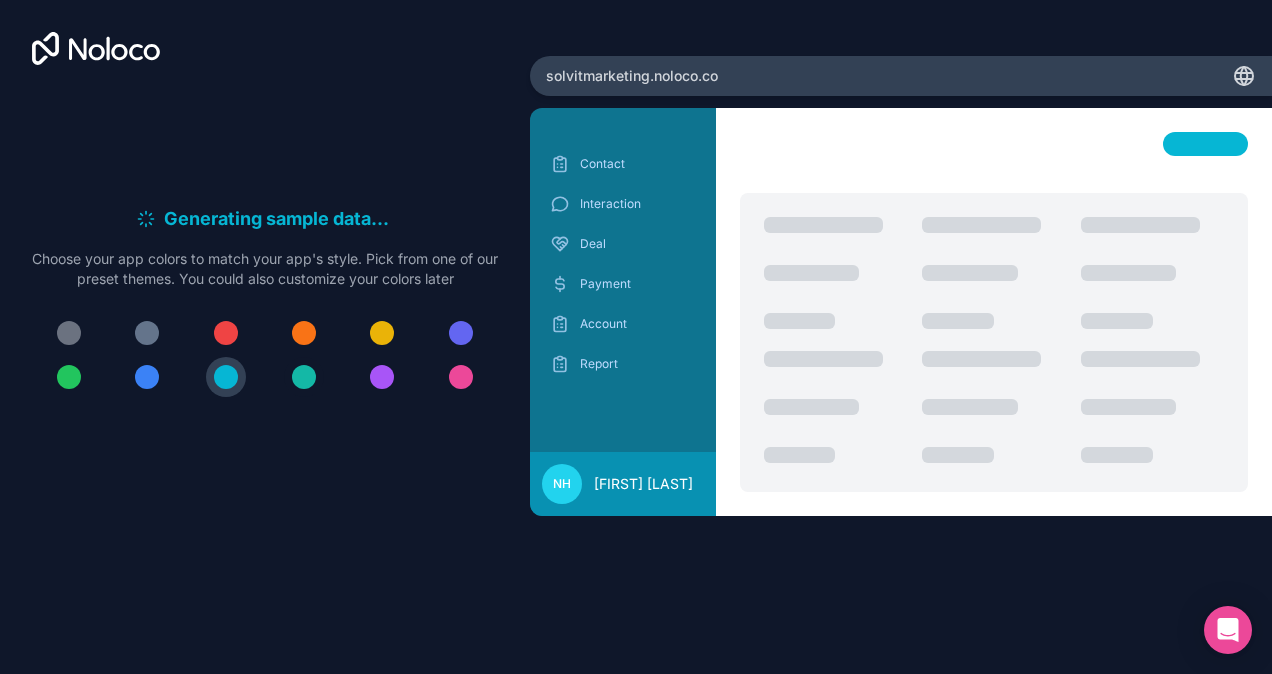 click at bounding box center [304, 377] 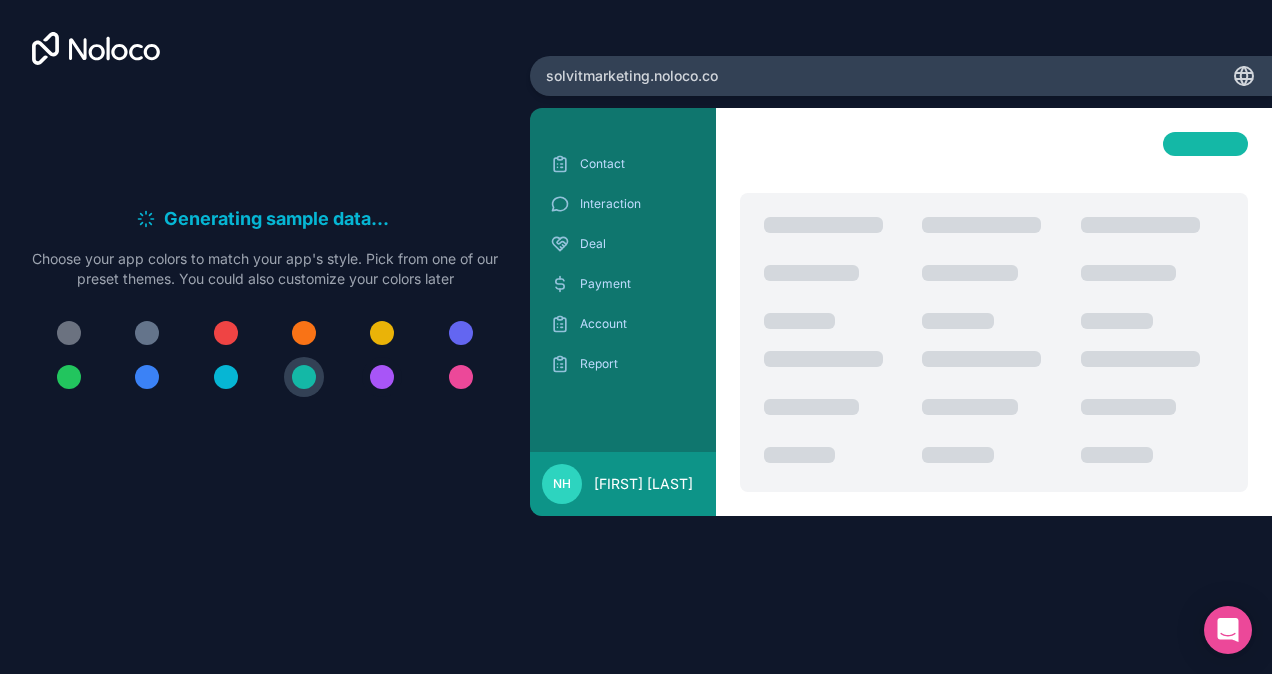 click at bounding box center [382, 377] 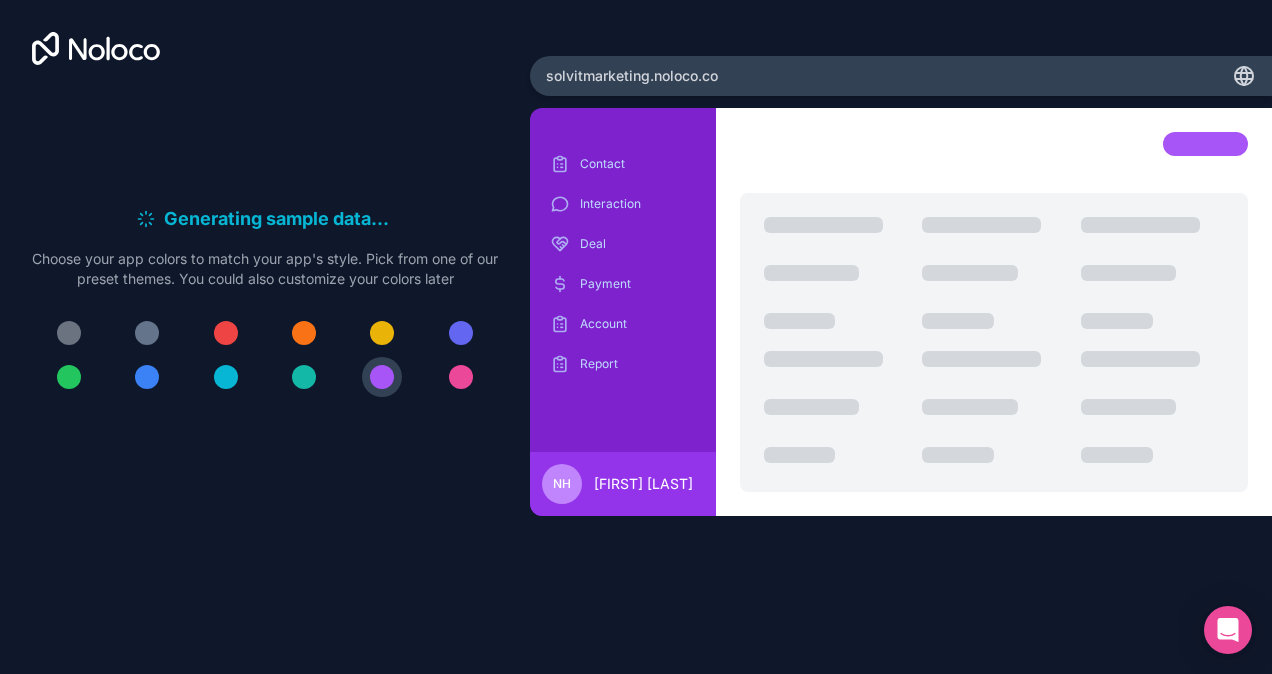 click at bounding box center [461, 377] 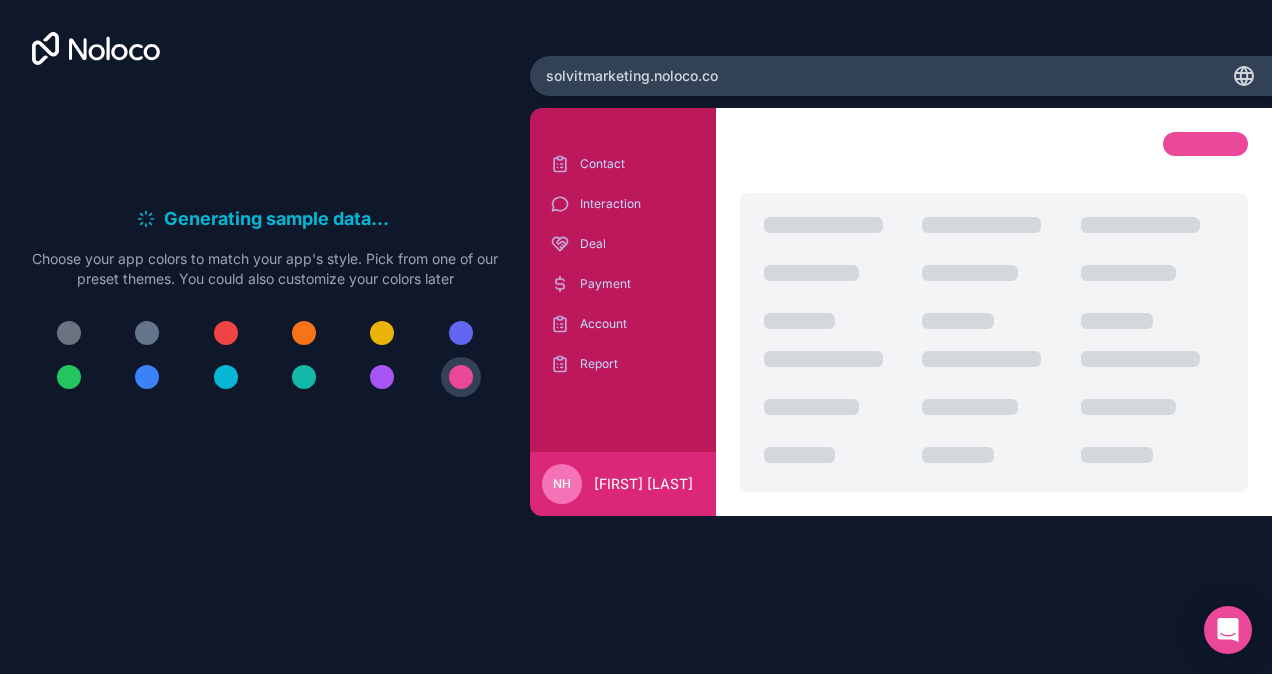 click at bounding box center [461, 333] 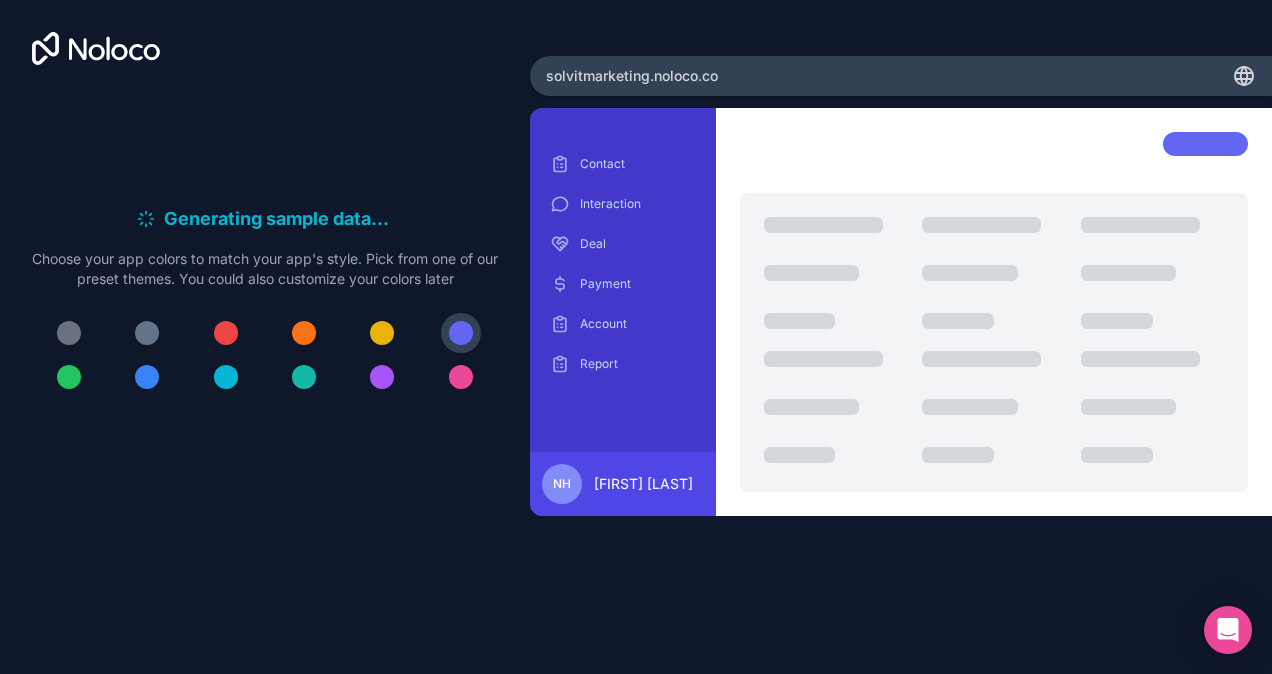 click at bounding box center (147, 377) 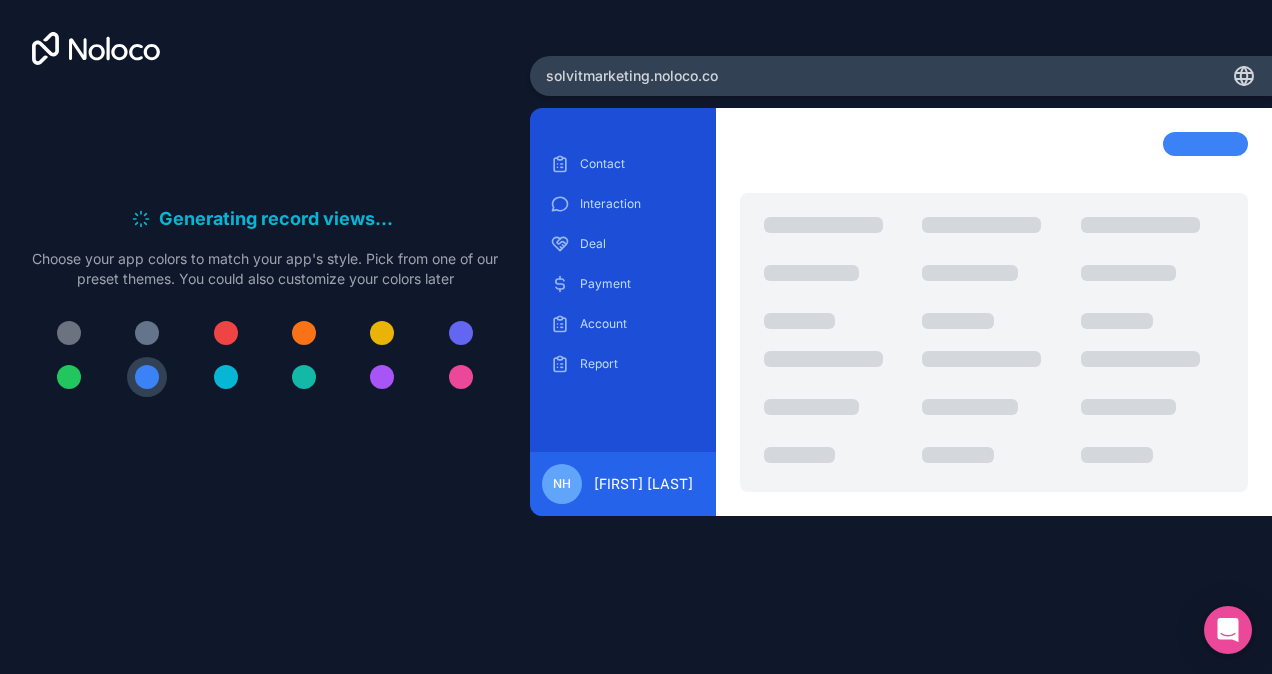 click at bounding box center (147, 333) 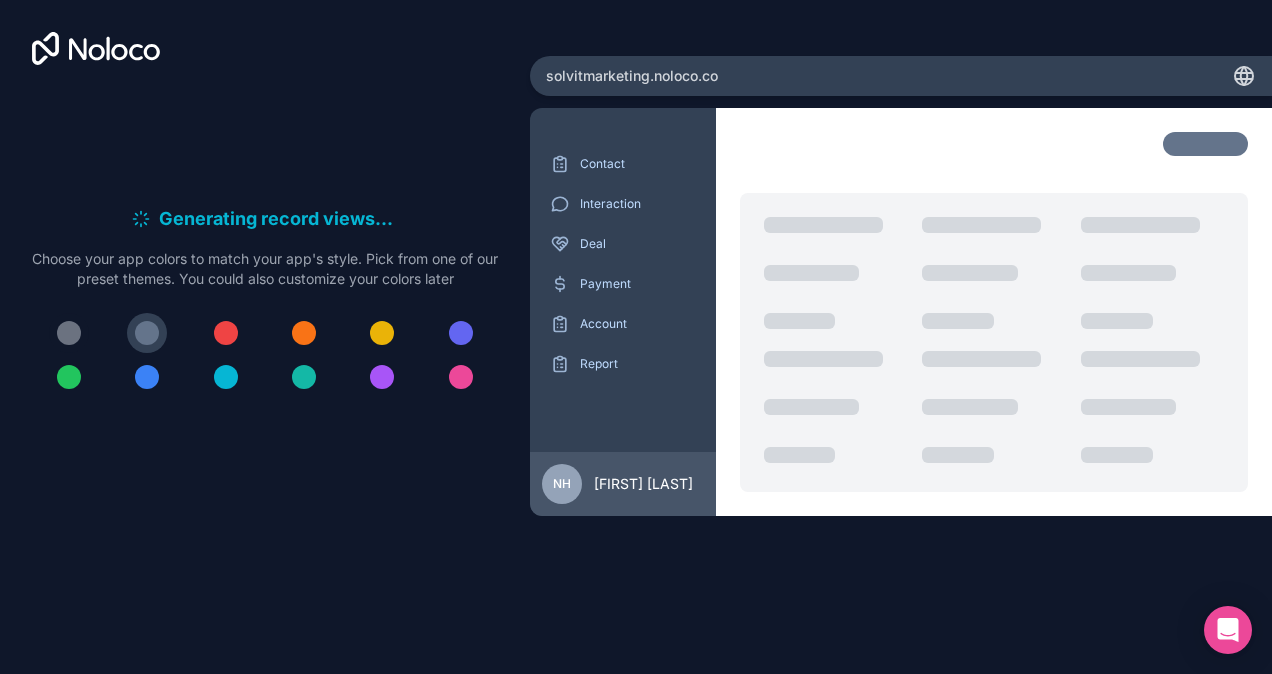click at bounding box center [69, 333] 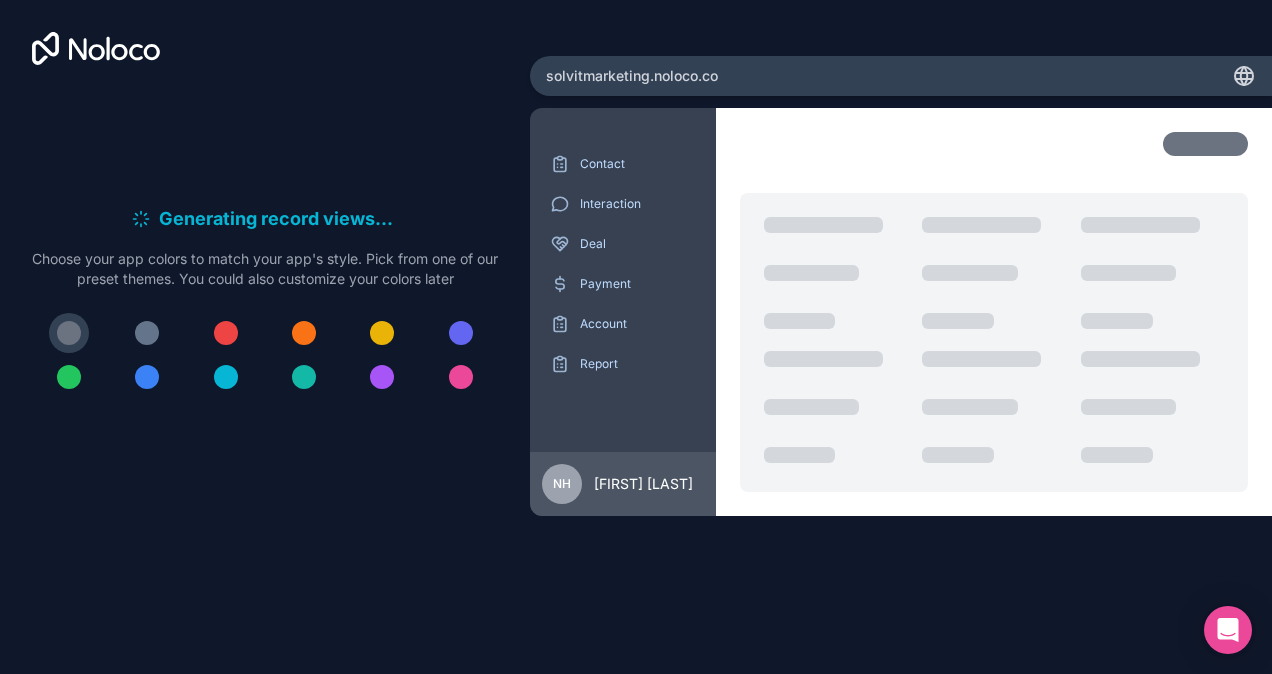 click at bounding box center [304, 333] 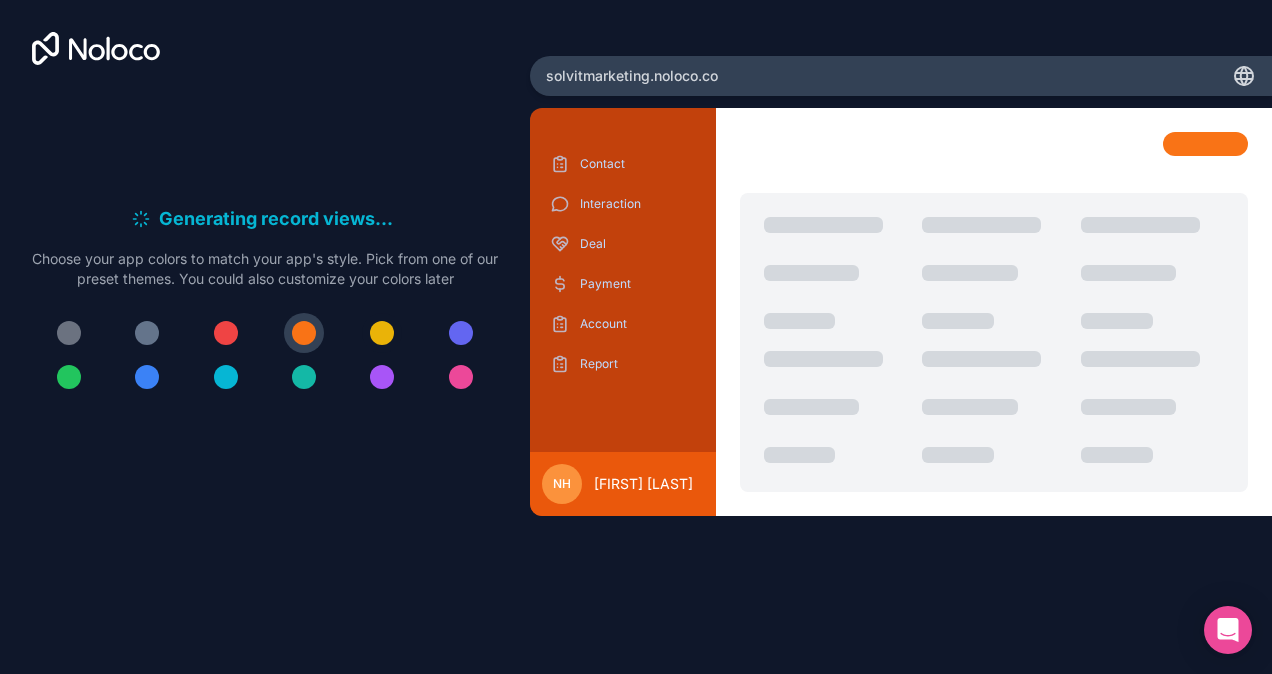 click at bounding box center (382, 333) 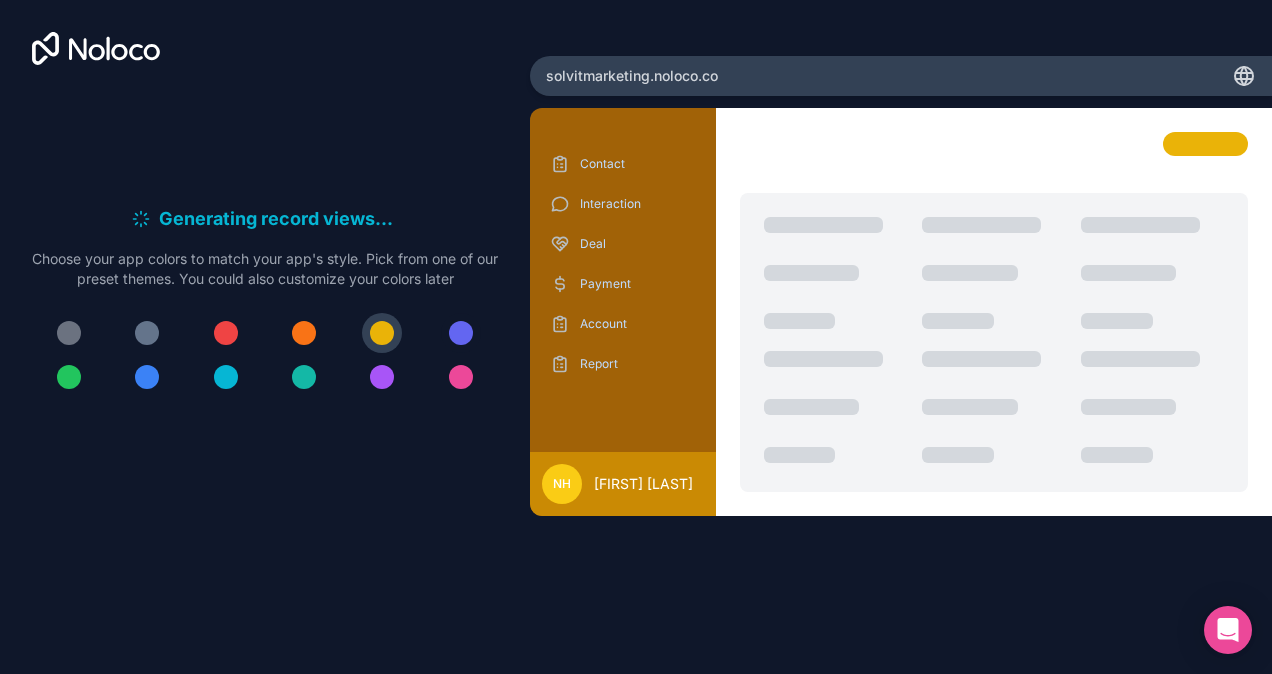 click at bounding box center [461, 333] 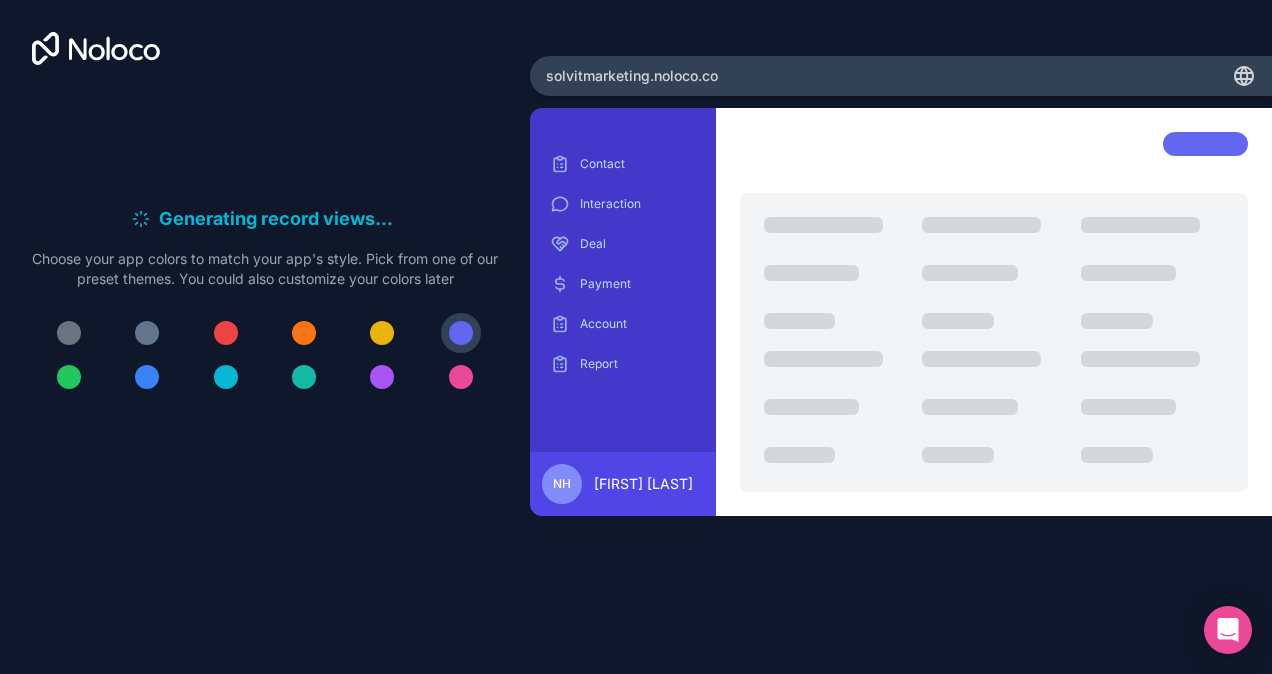 click at bounding box center [147, 377] 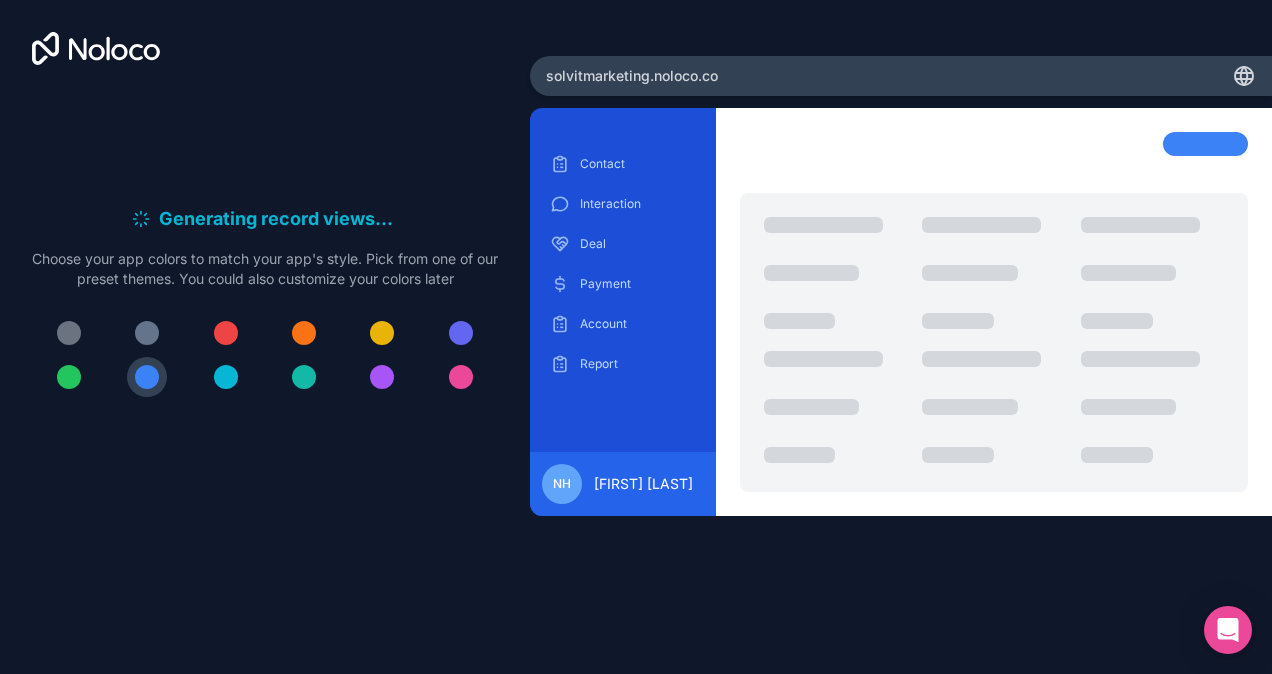 click at bounding box center (304, 377) 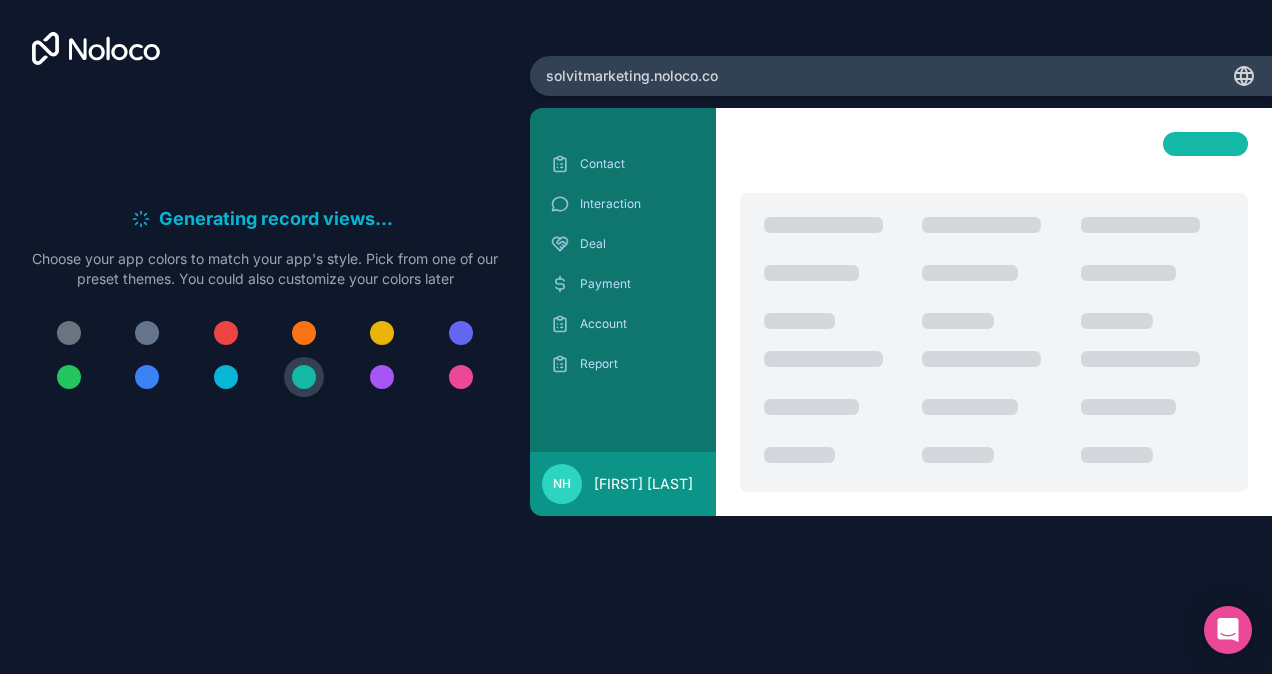 click at bounding box center (226, 377) 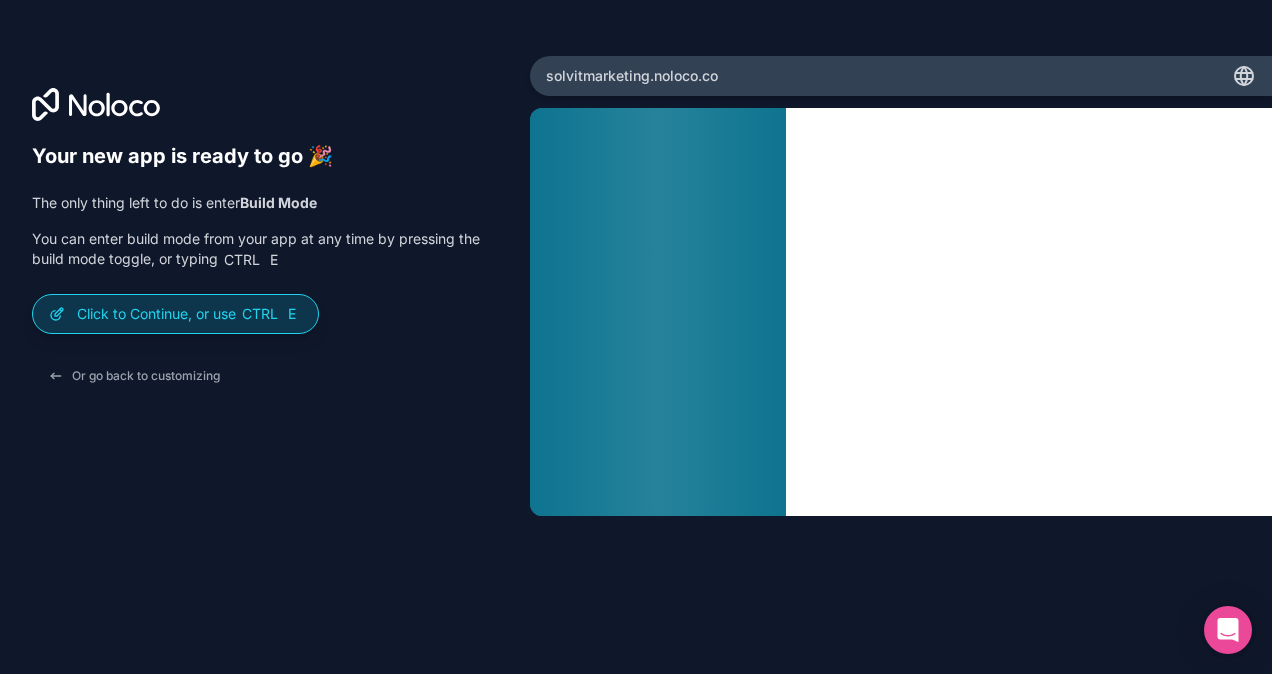 click on "Click to Continue, or use  Ctrl E" at bounding box center (189, 314) 